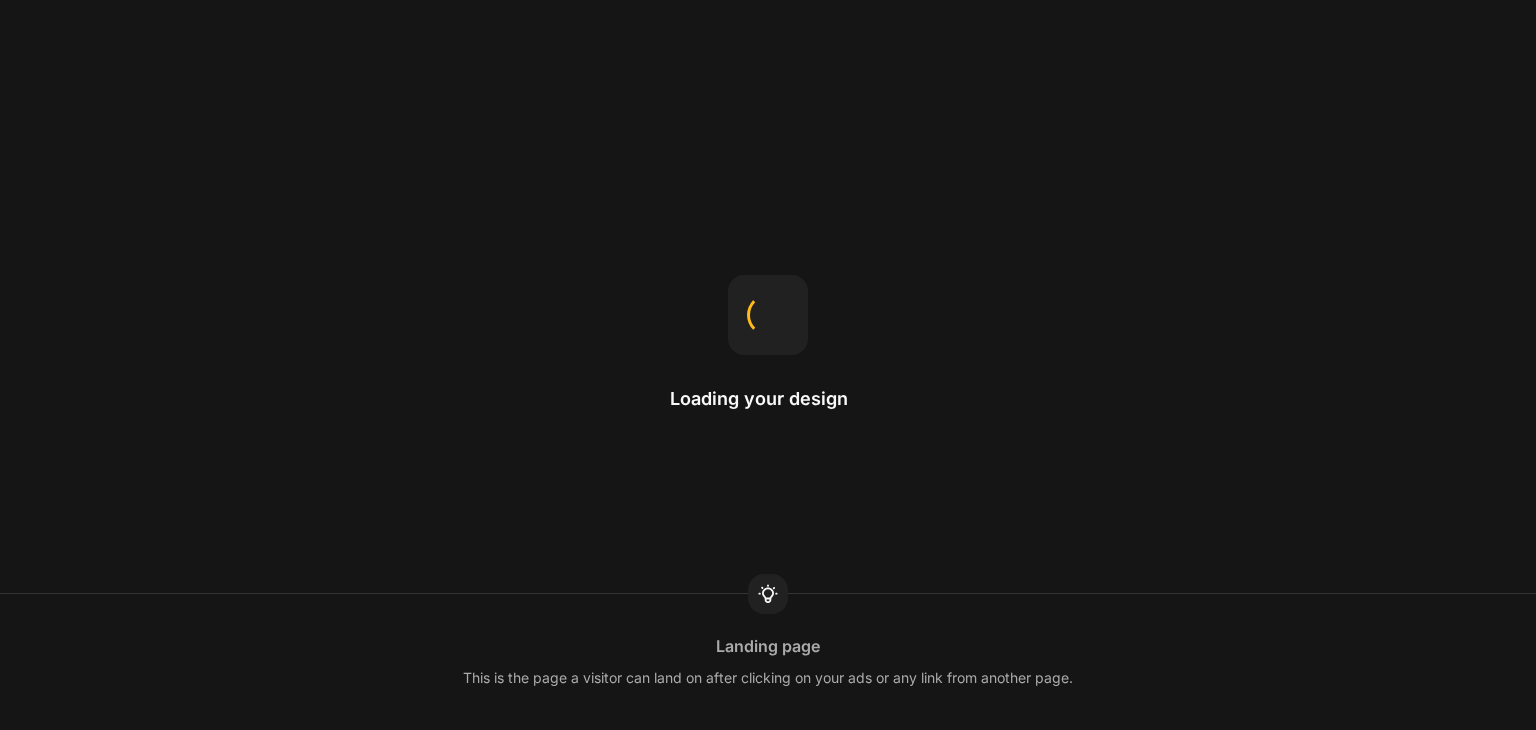 scroll, scrollTop: 0, scrollLeft: 0, axis: both 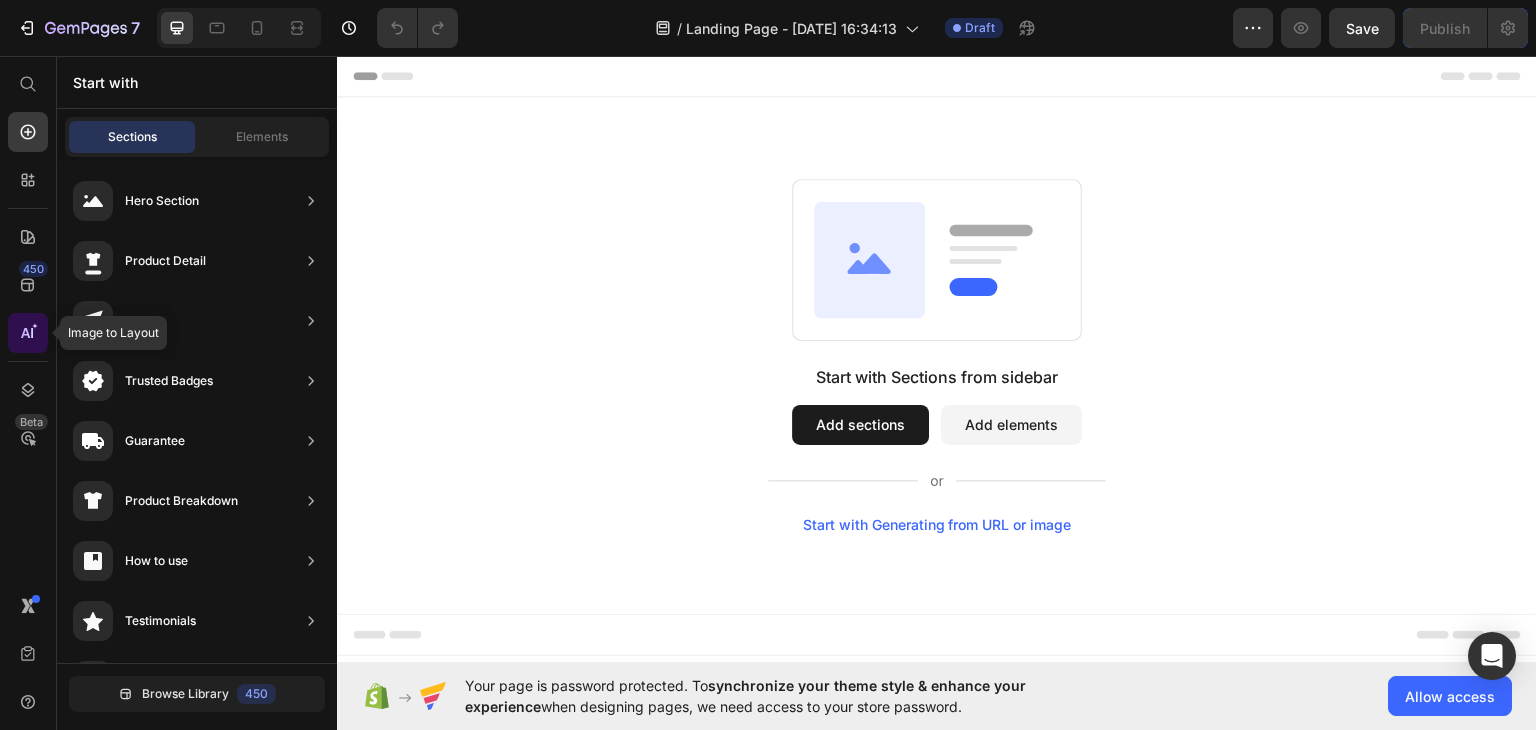 click 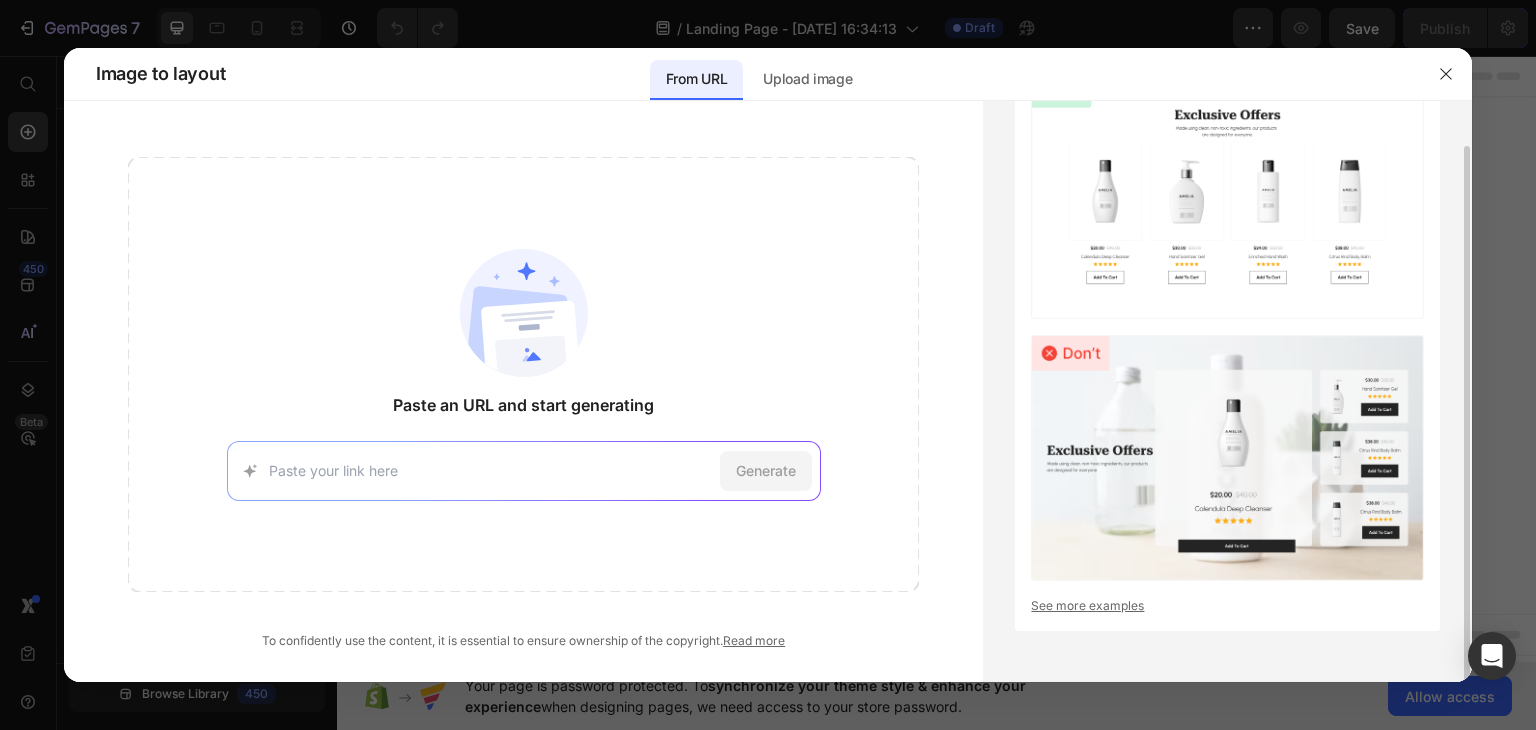 scroll, scrollTop: 0, scrollLeft: 0, axis: both 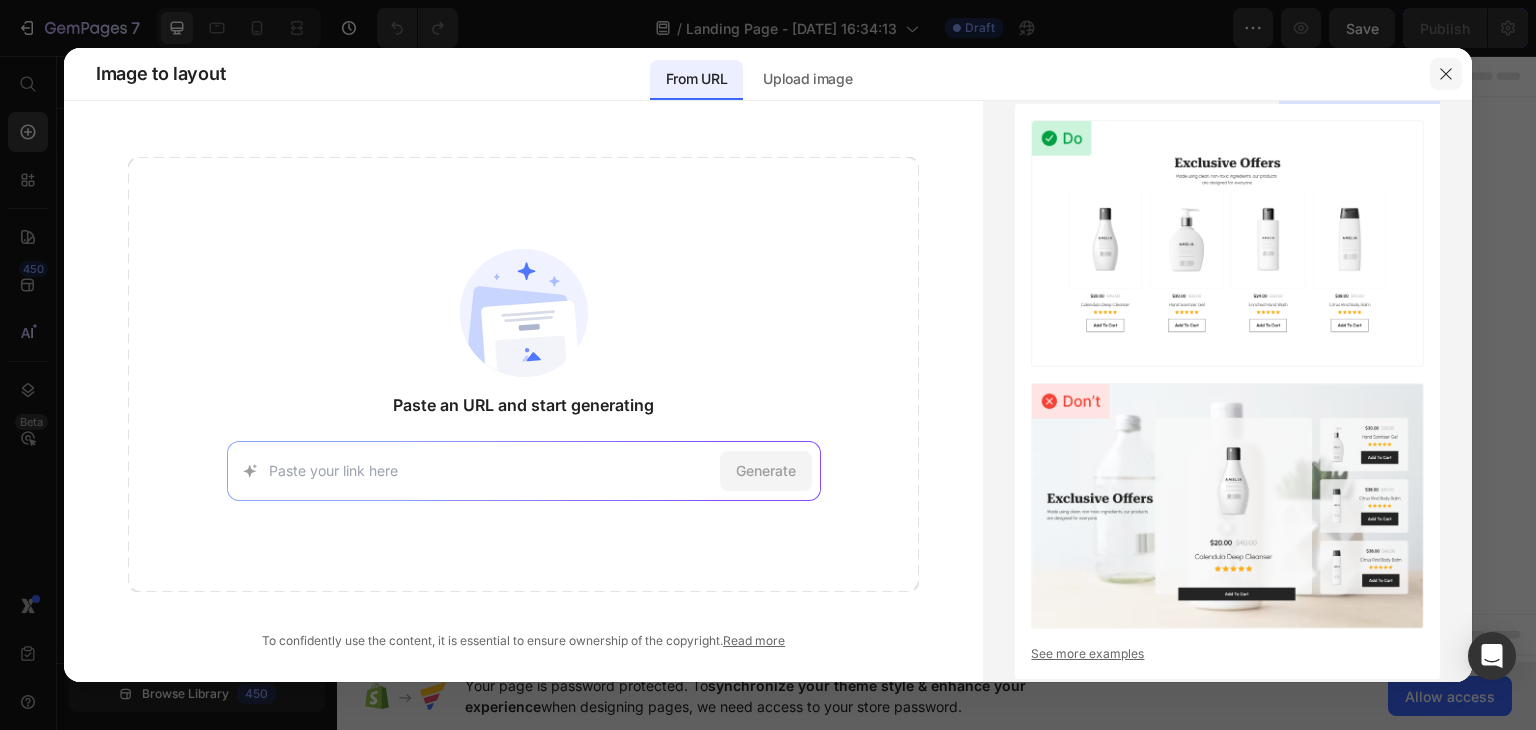 click 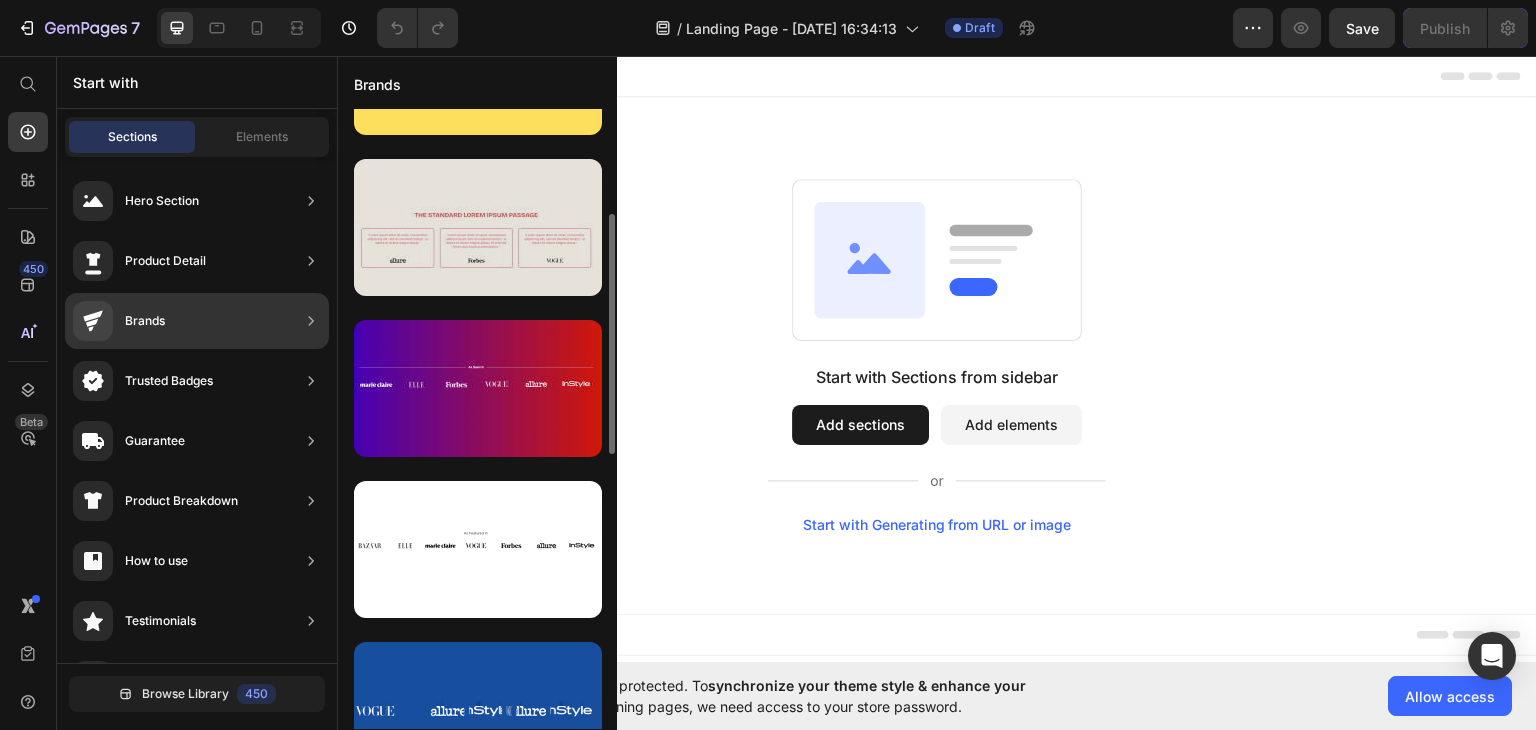 scroll, scrollTop: 279, scrollLeft: 0, axis: vertical 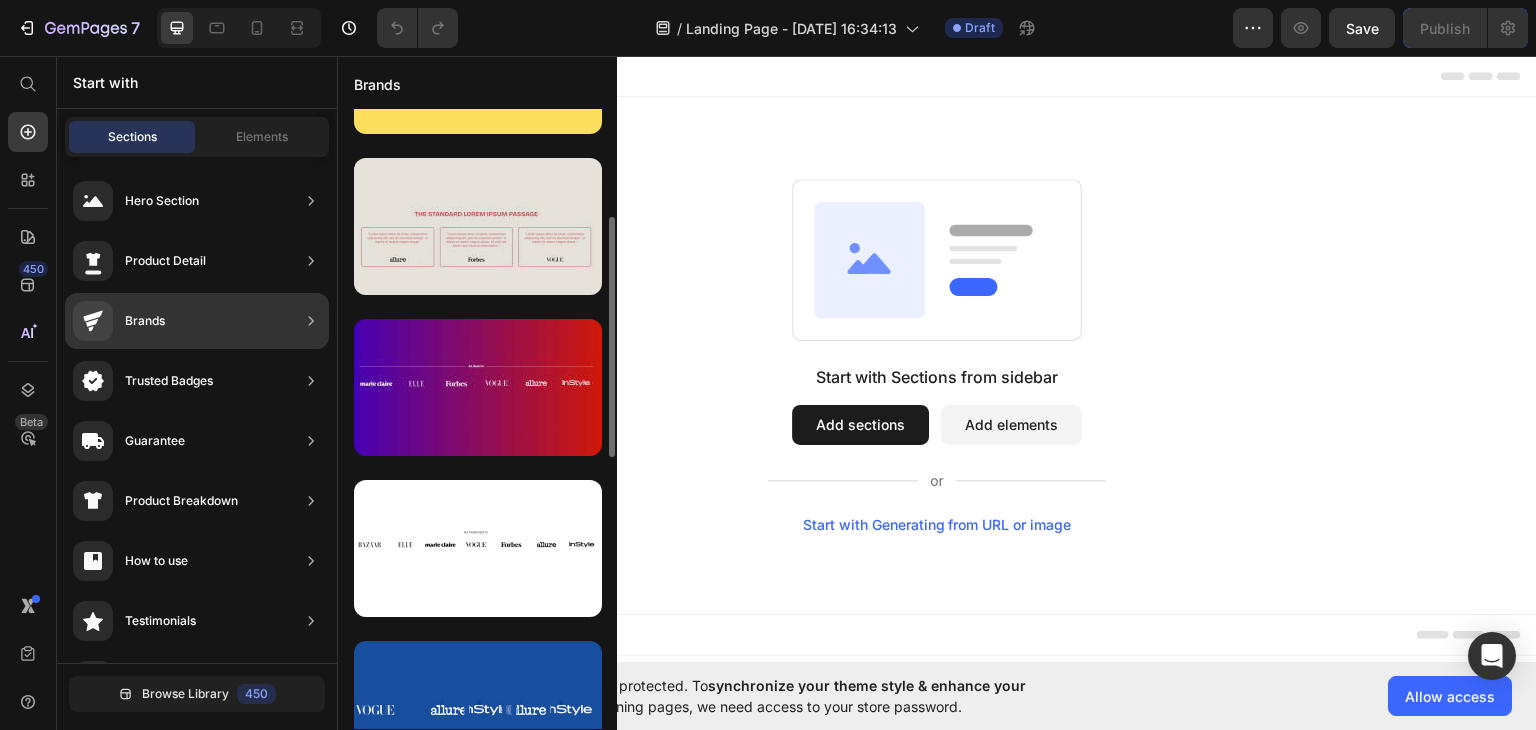 click at bounding box center (478, 387) 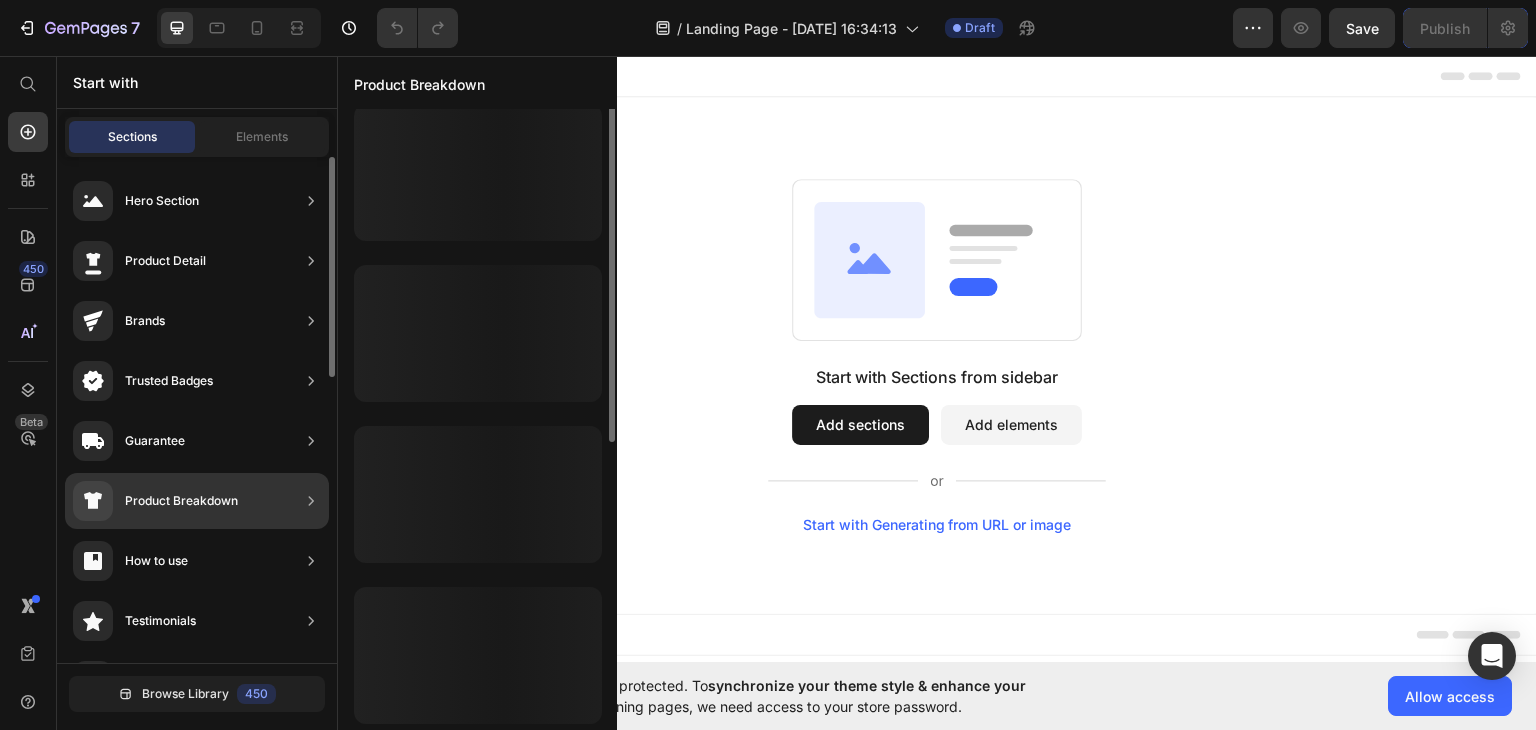 scroll, scrollTop: 12, scrollLeft: 0, axis: vertical 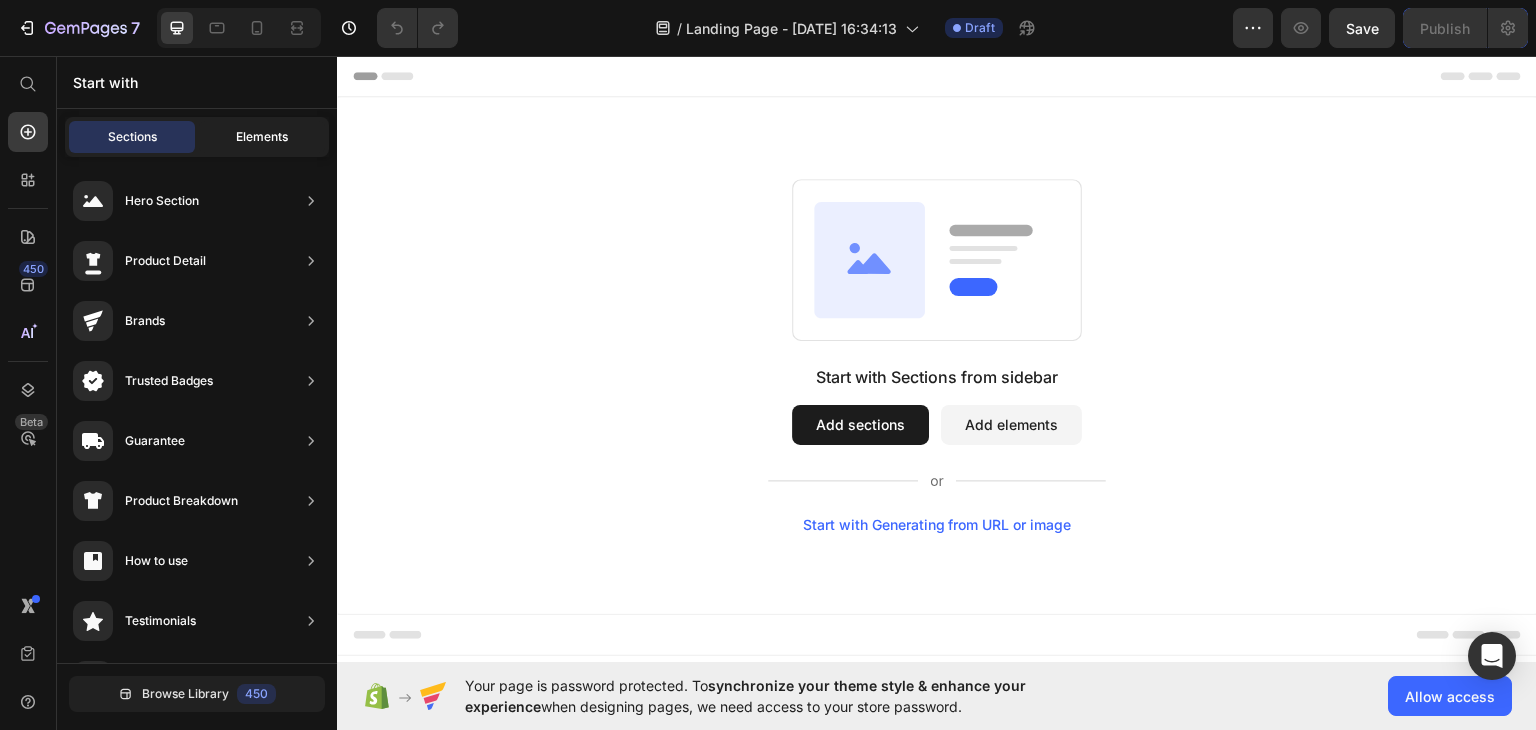 click on "Elements" 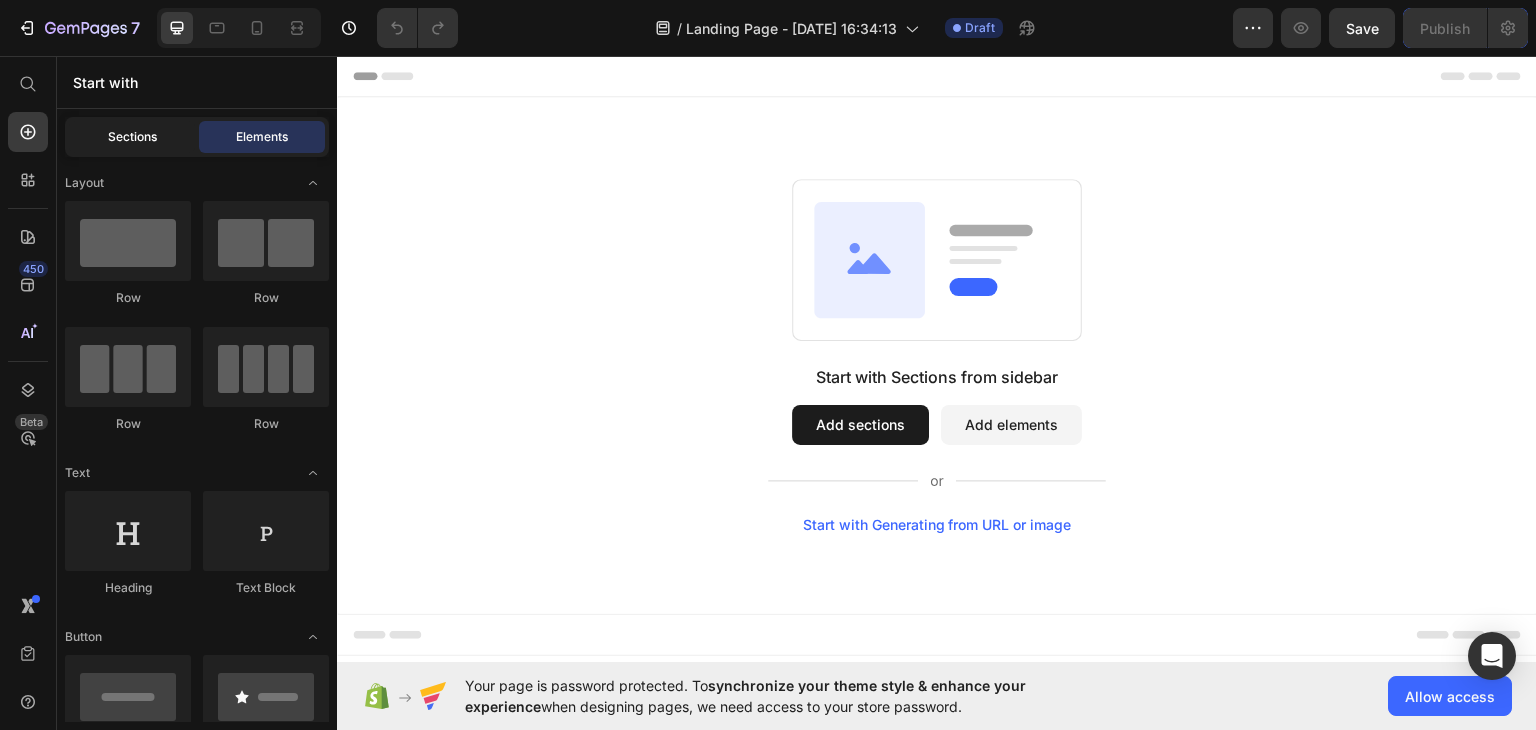 click on "Sections" 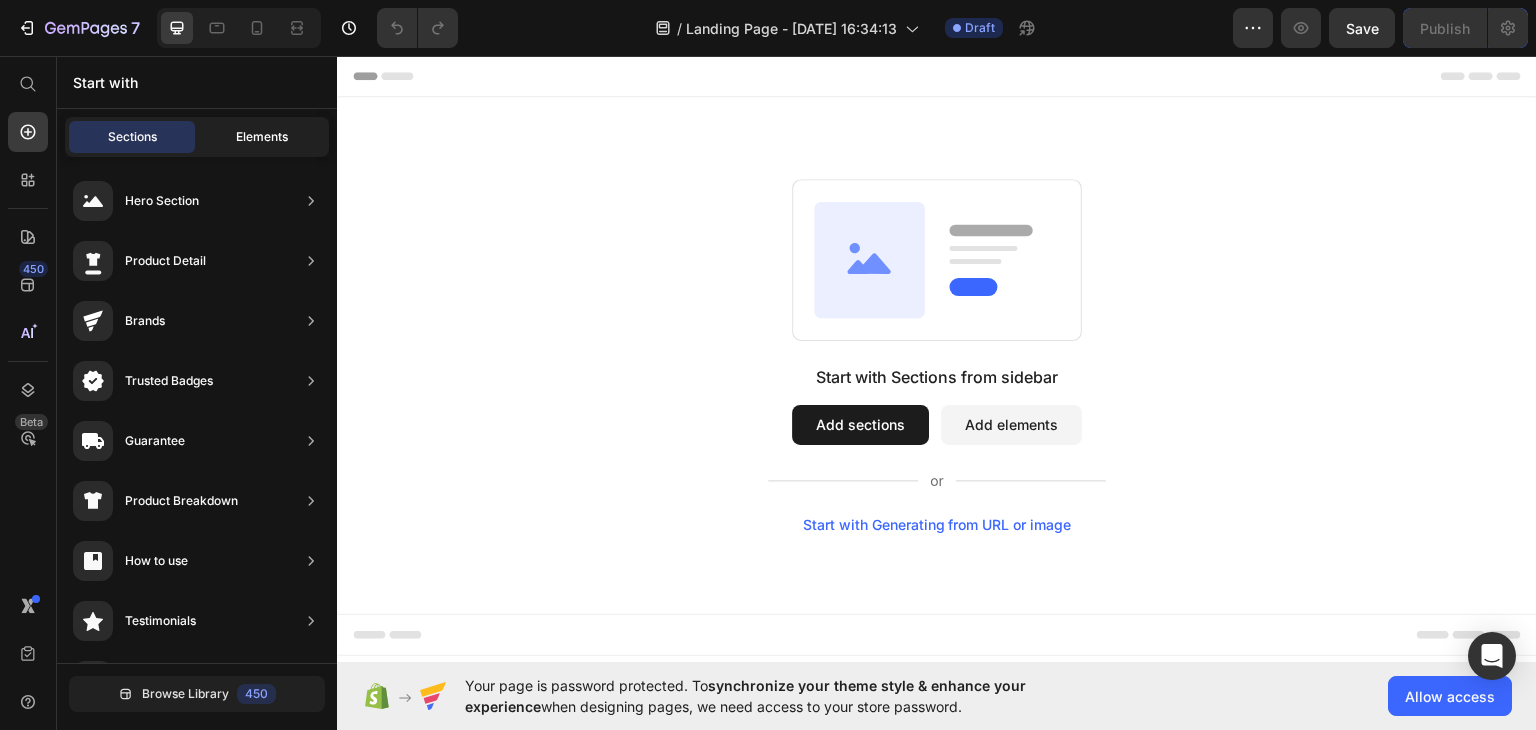 click on "Elements" 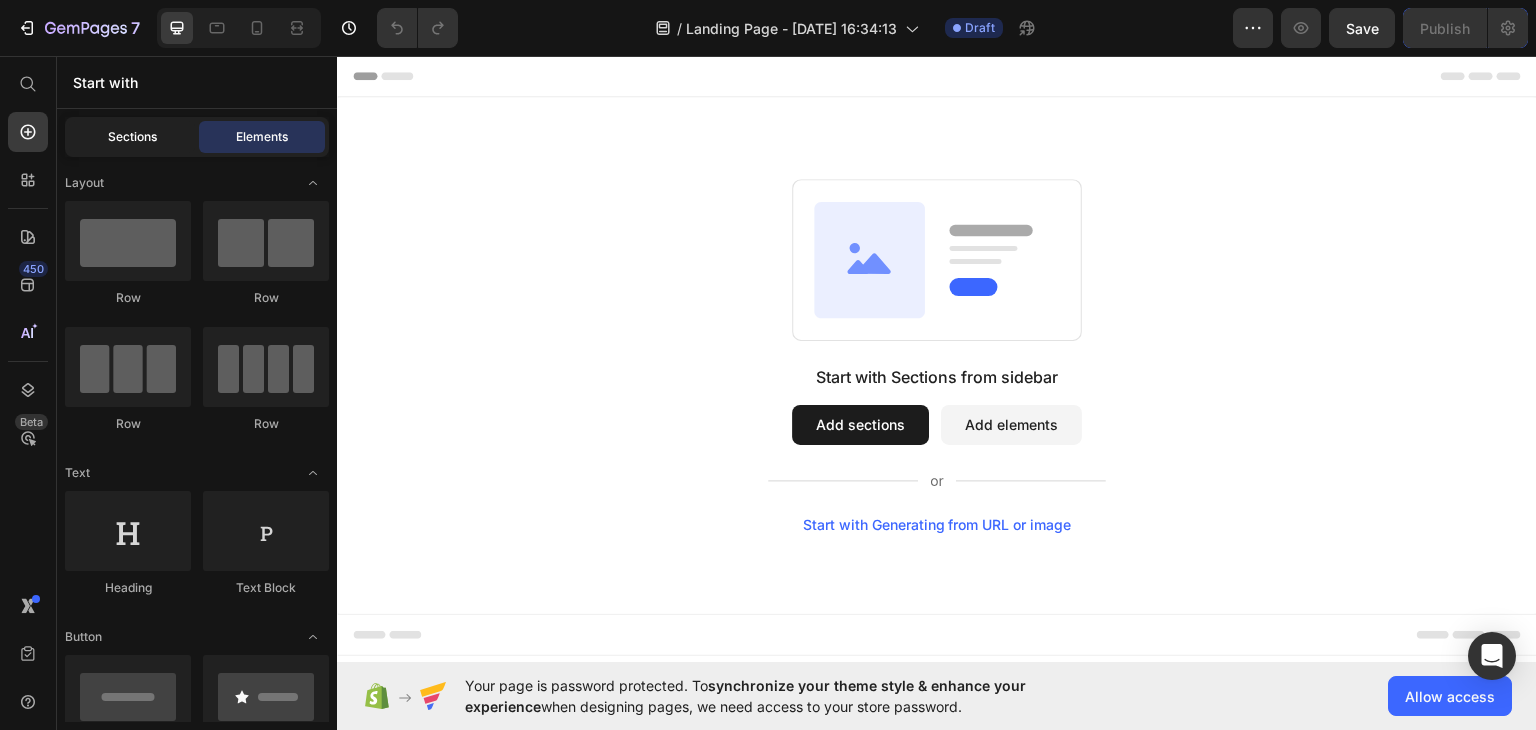 click on "Sections" 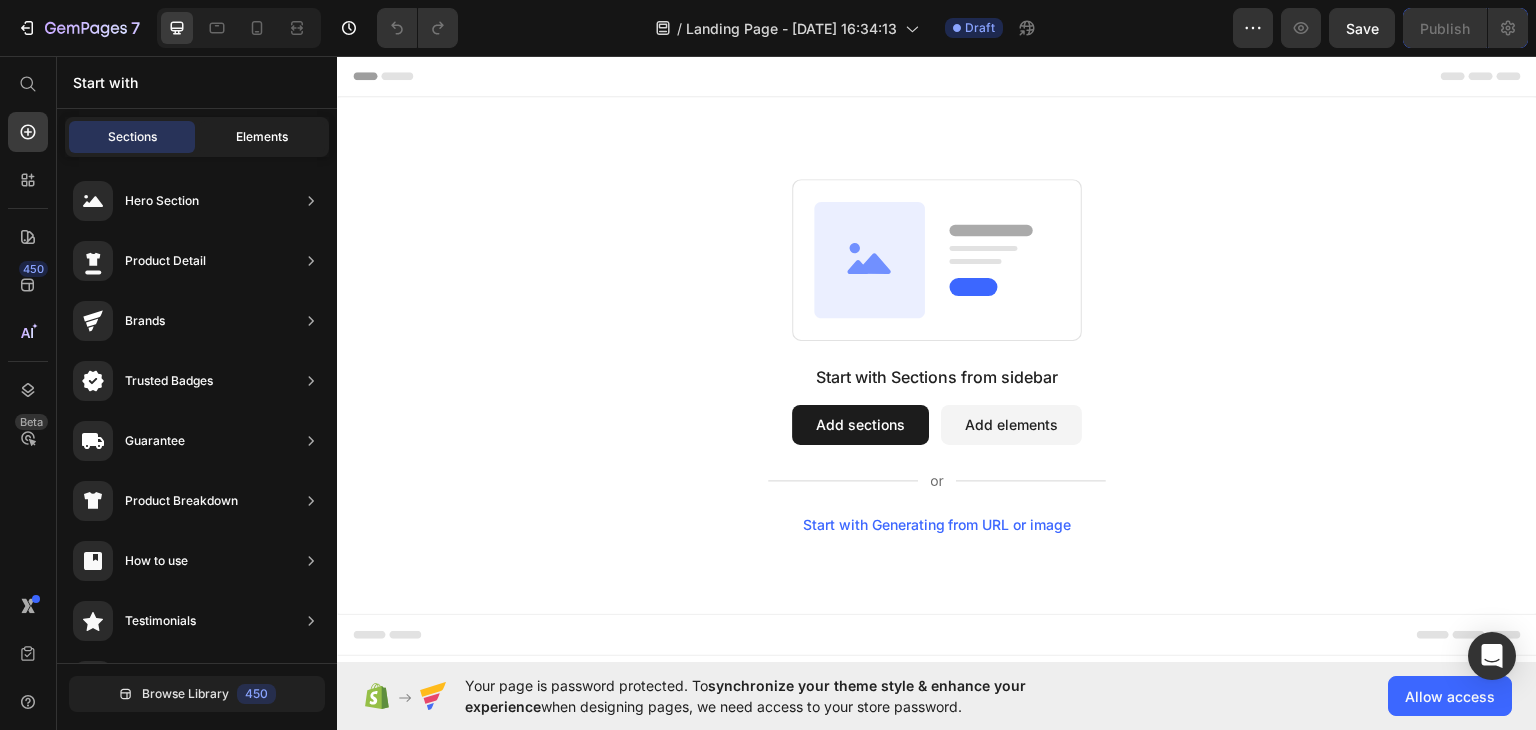click on "Elements" at bounding box center (262, 137) 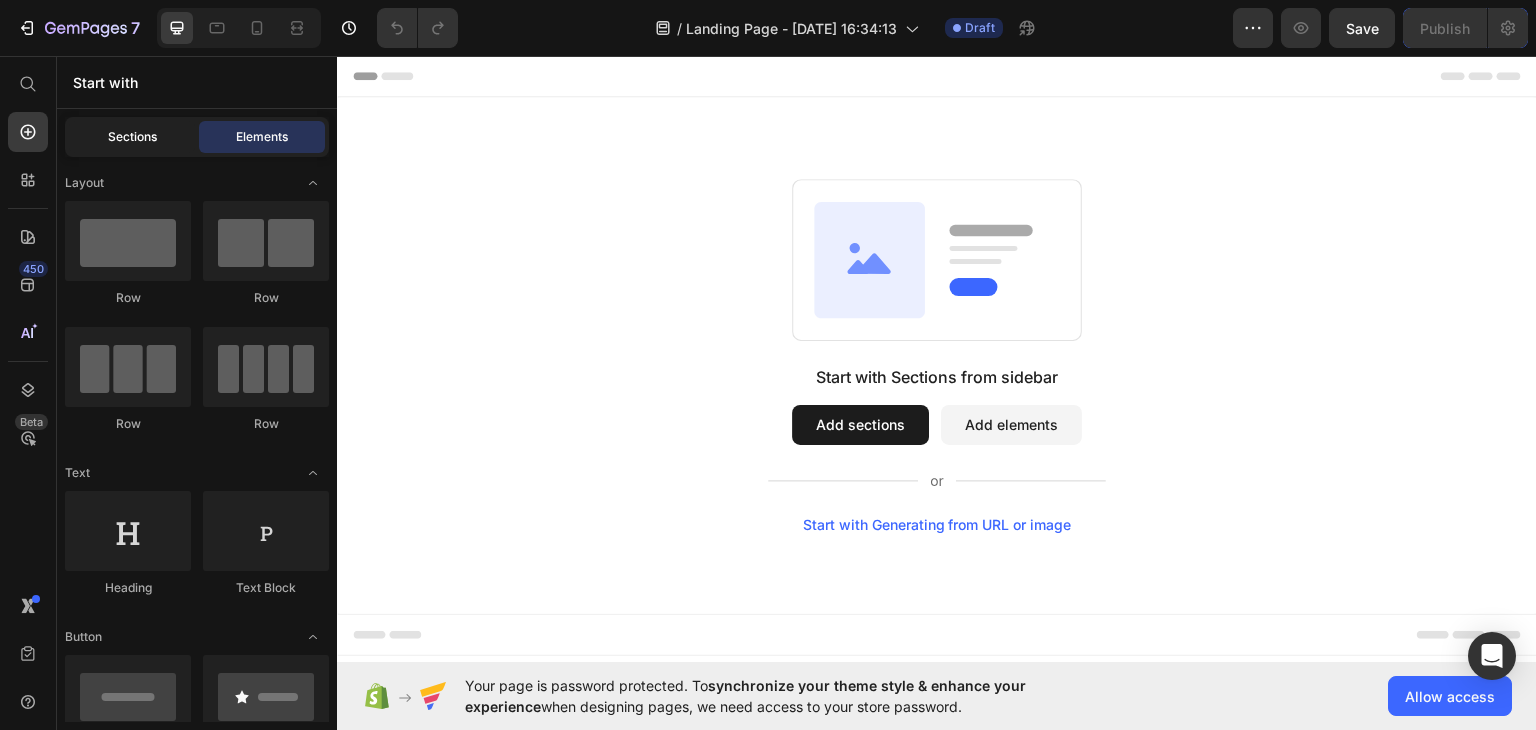 click on "Sections" 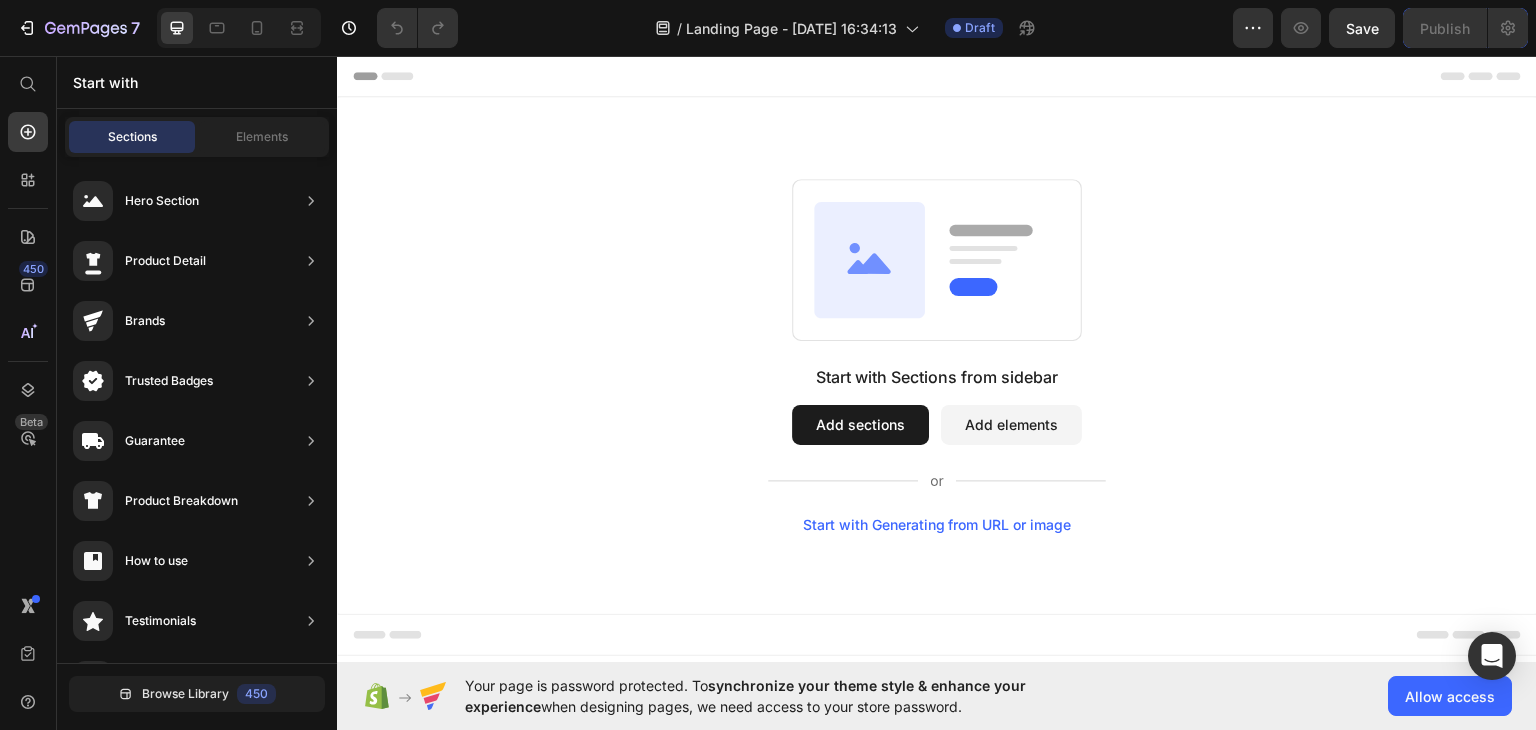 click on "Sections" 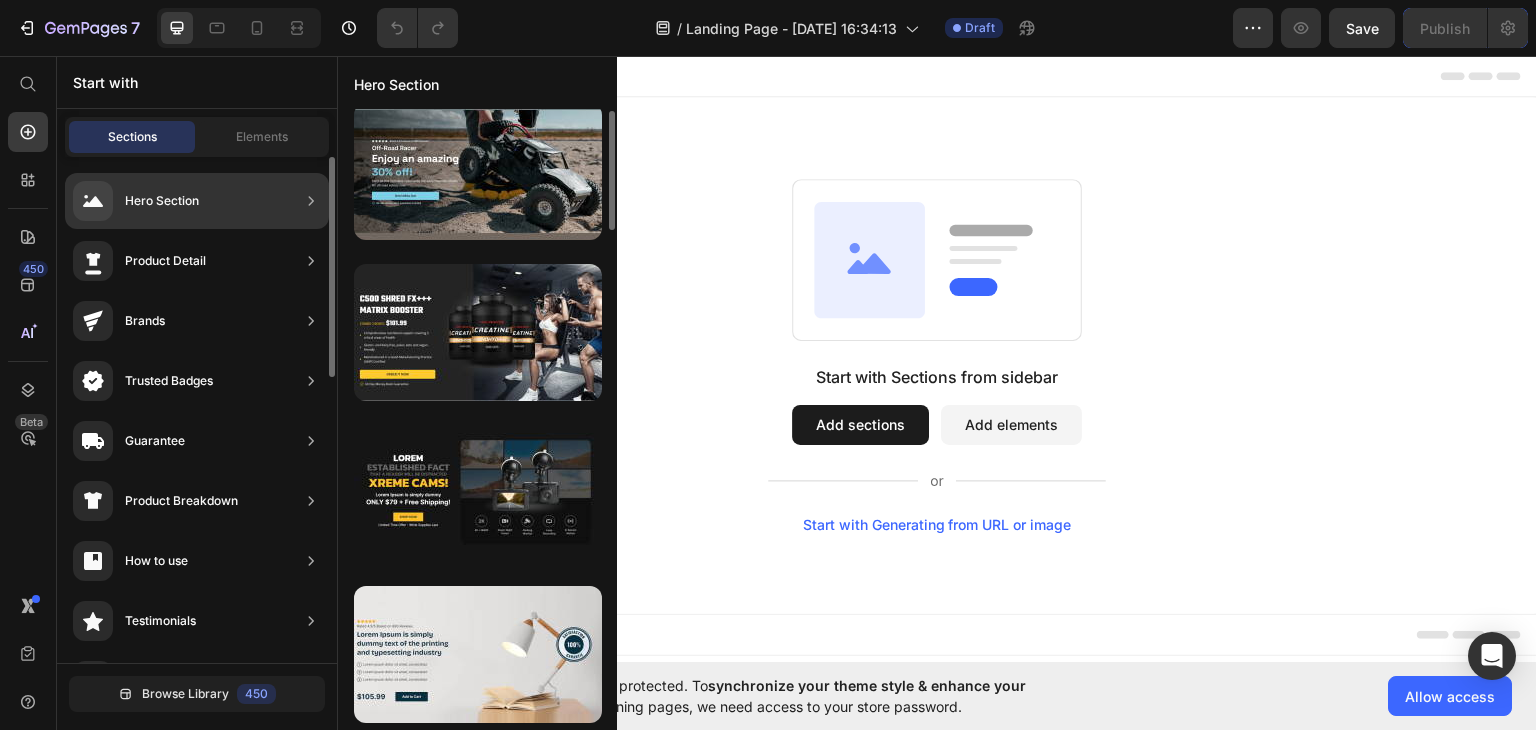 click 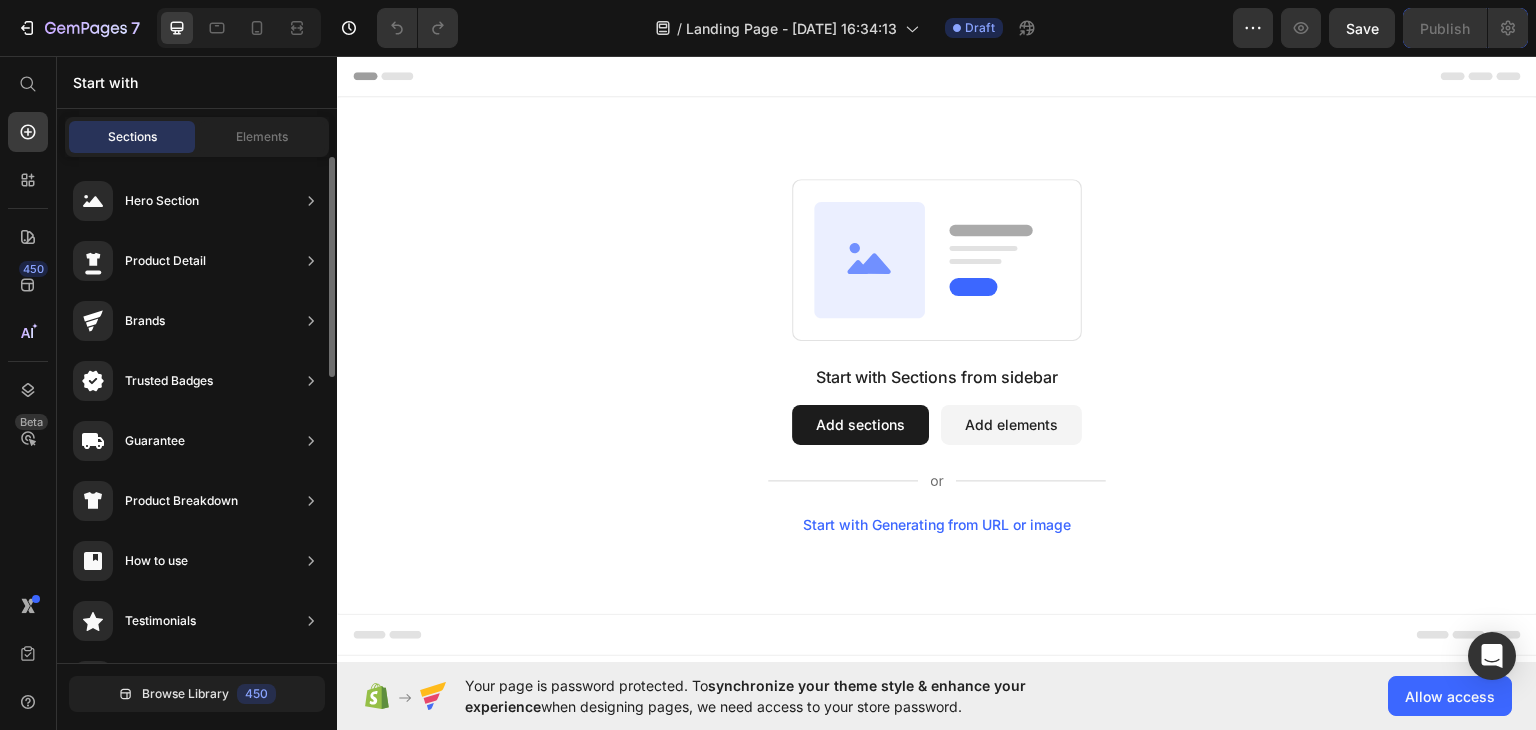 scroll, scrollTop: 12, scrollLeft: 0, axis: vertical 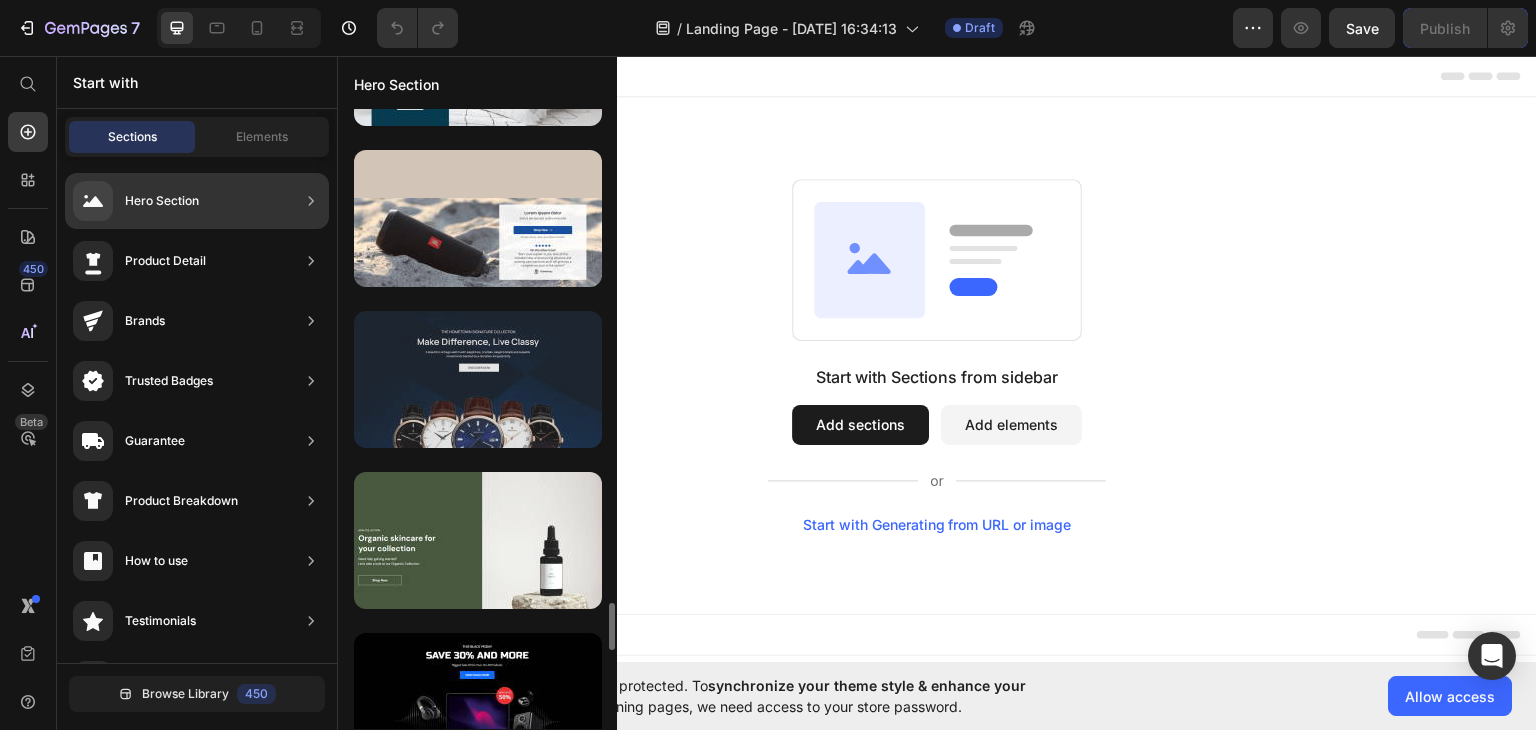 click at bounding box center [478, 379] 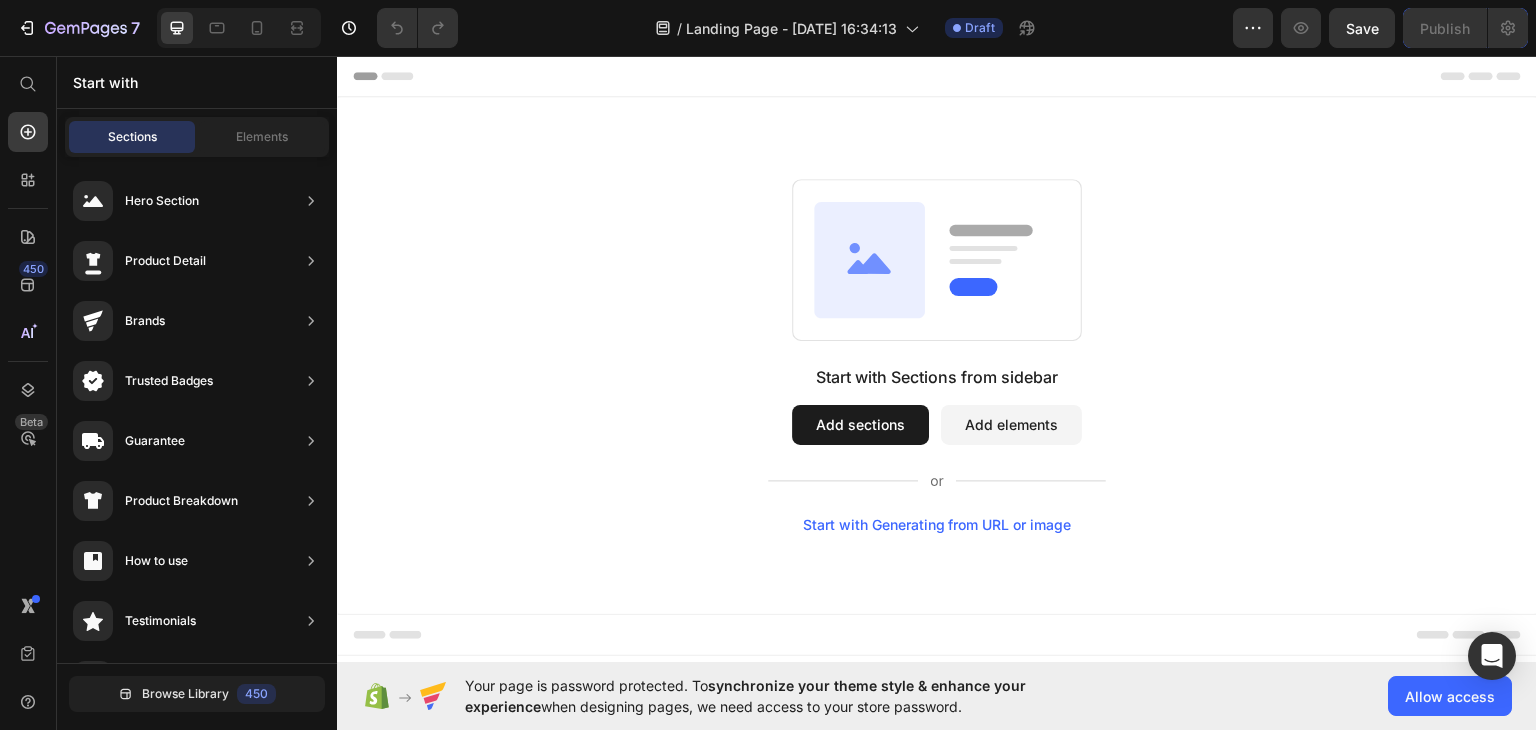 click on "Add sections" at bounding box center [860, 424] 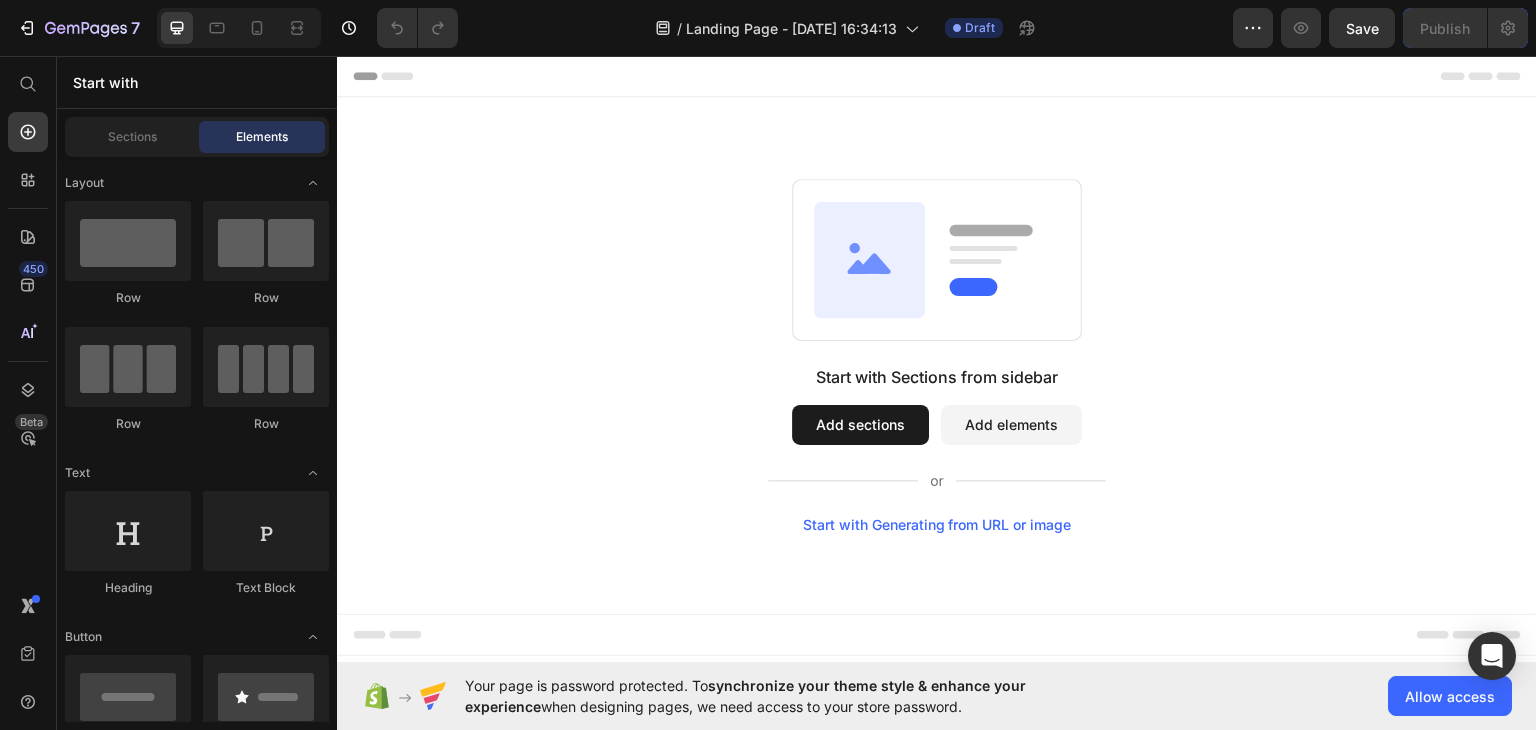 click on "Add sections" at bounding box center [860, 424] 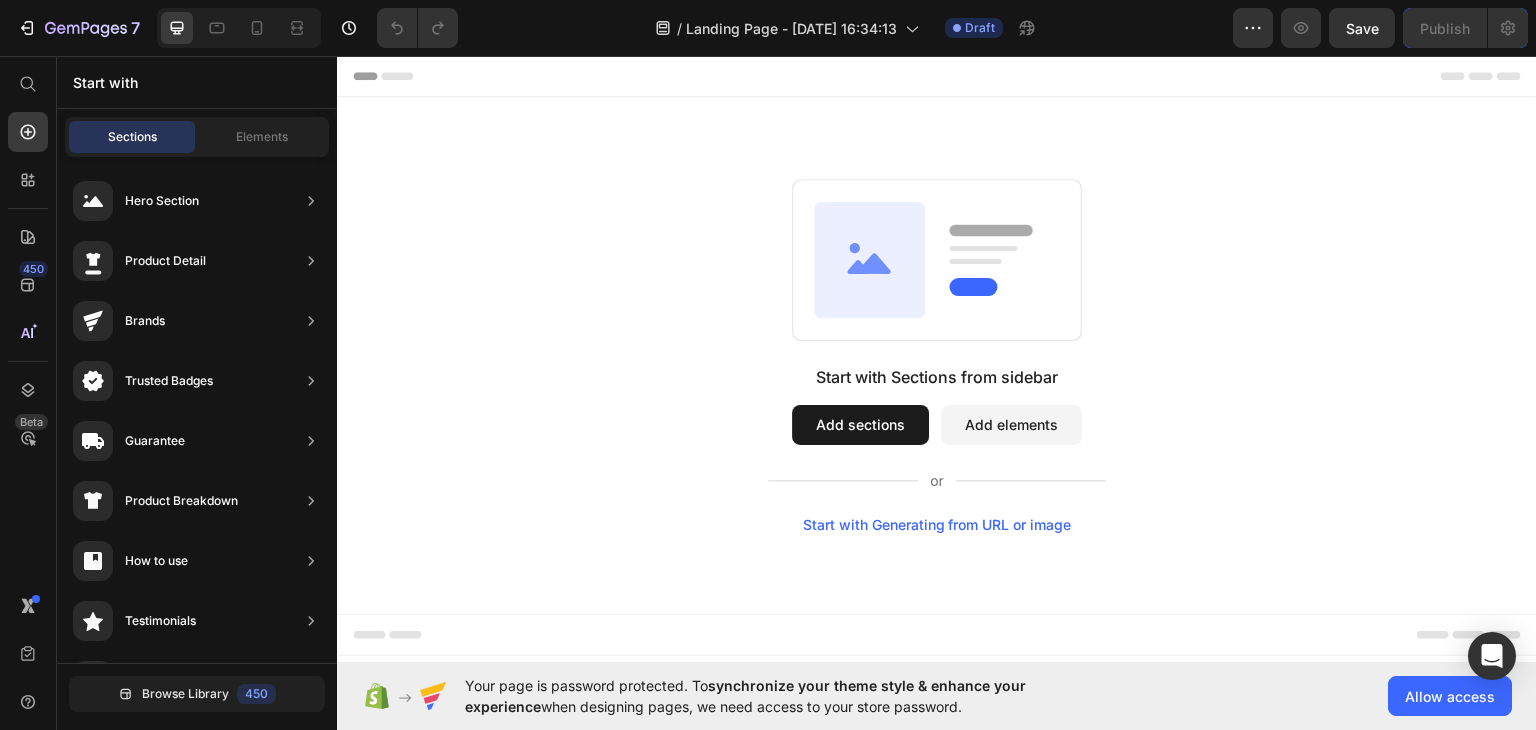 click 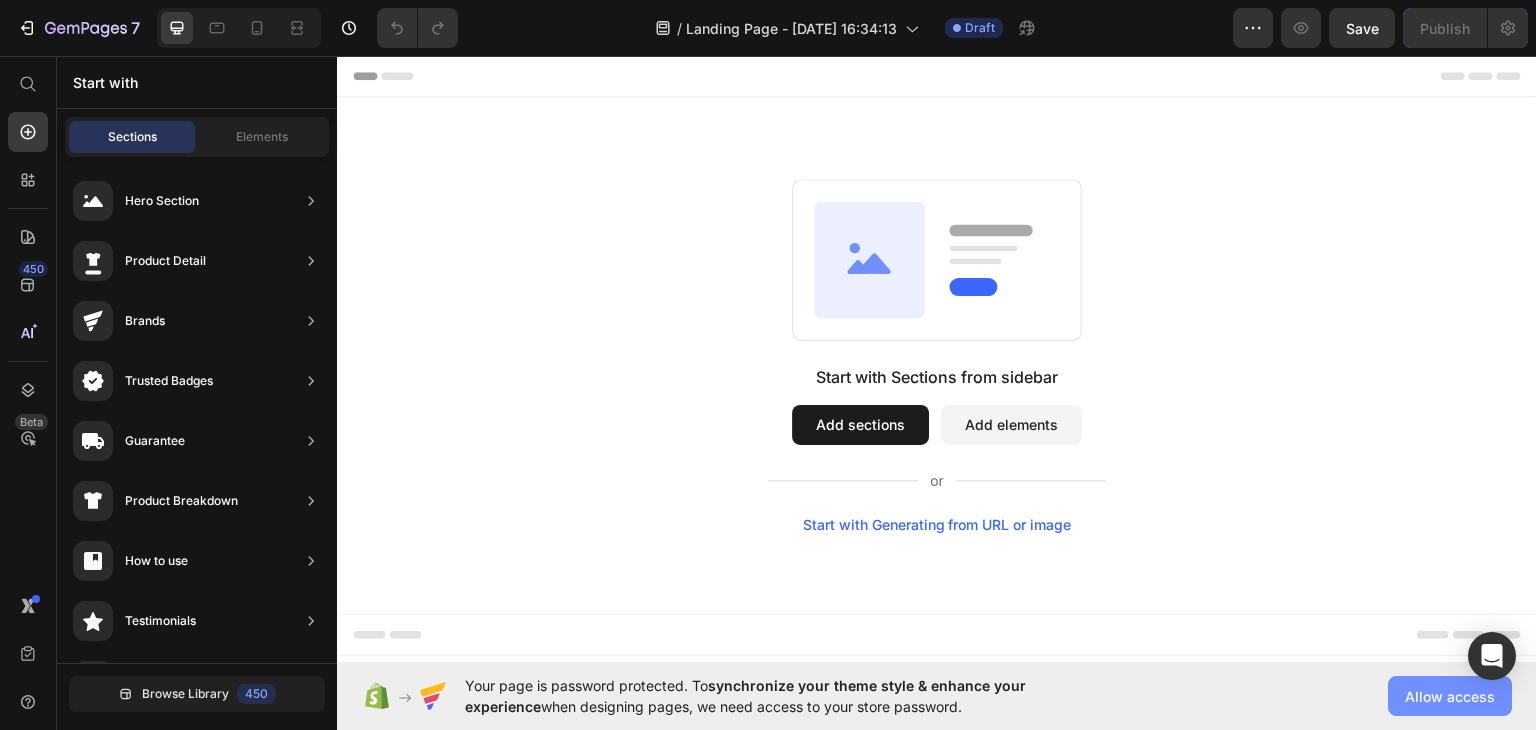 click on "Allow access" 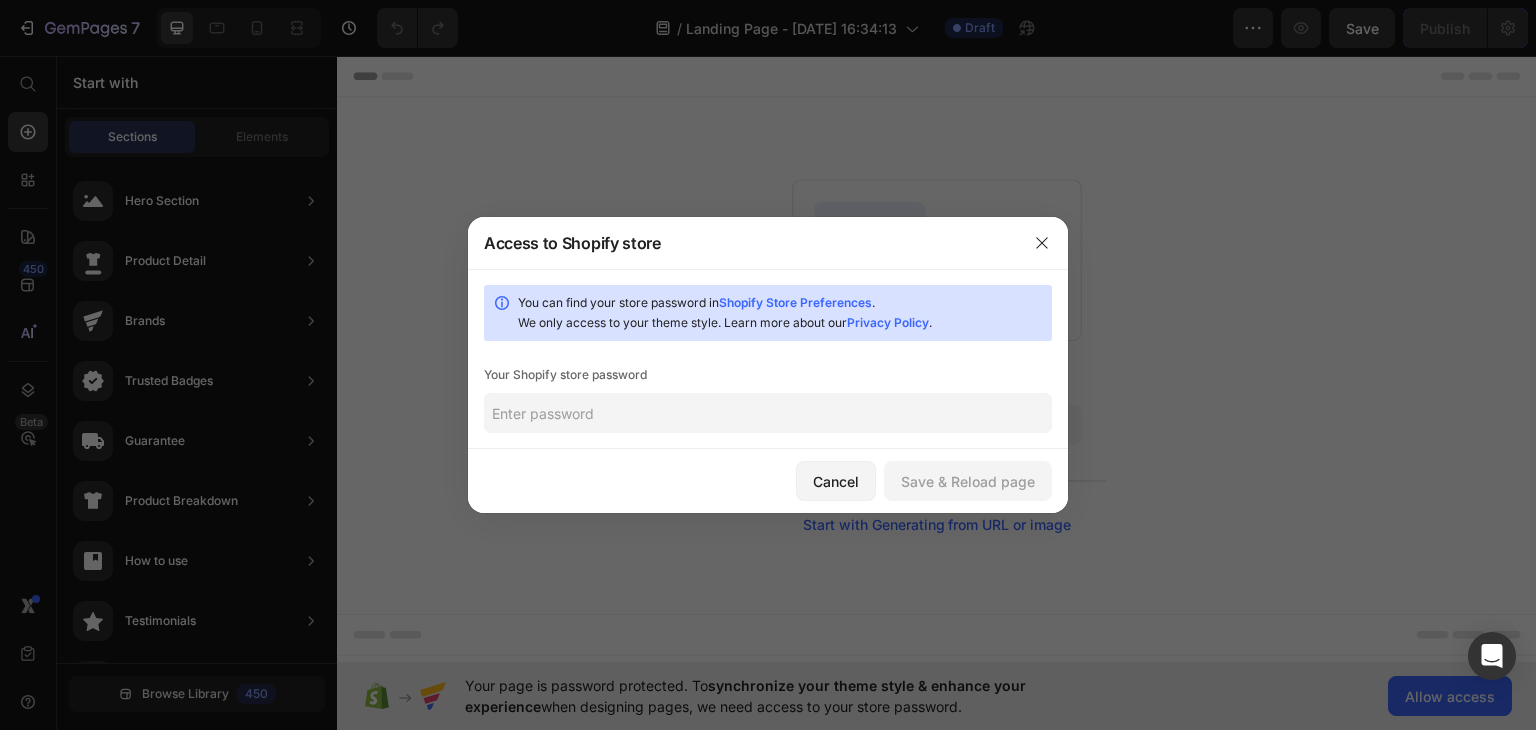 click 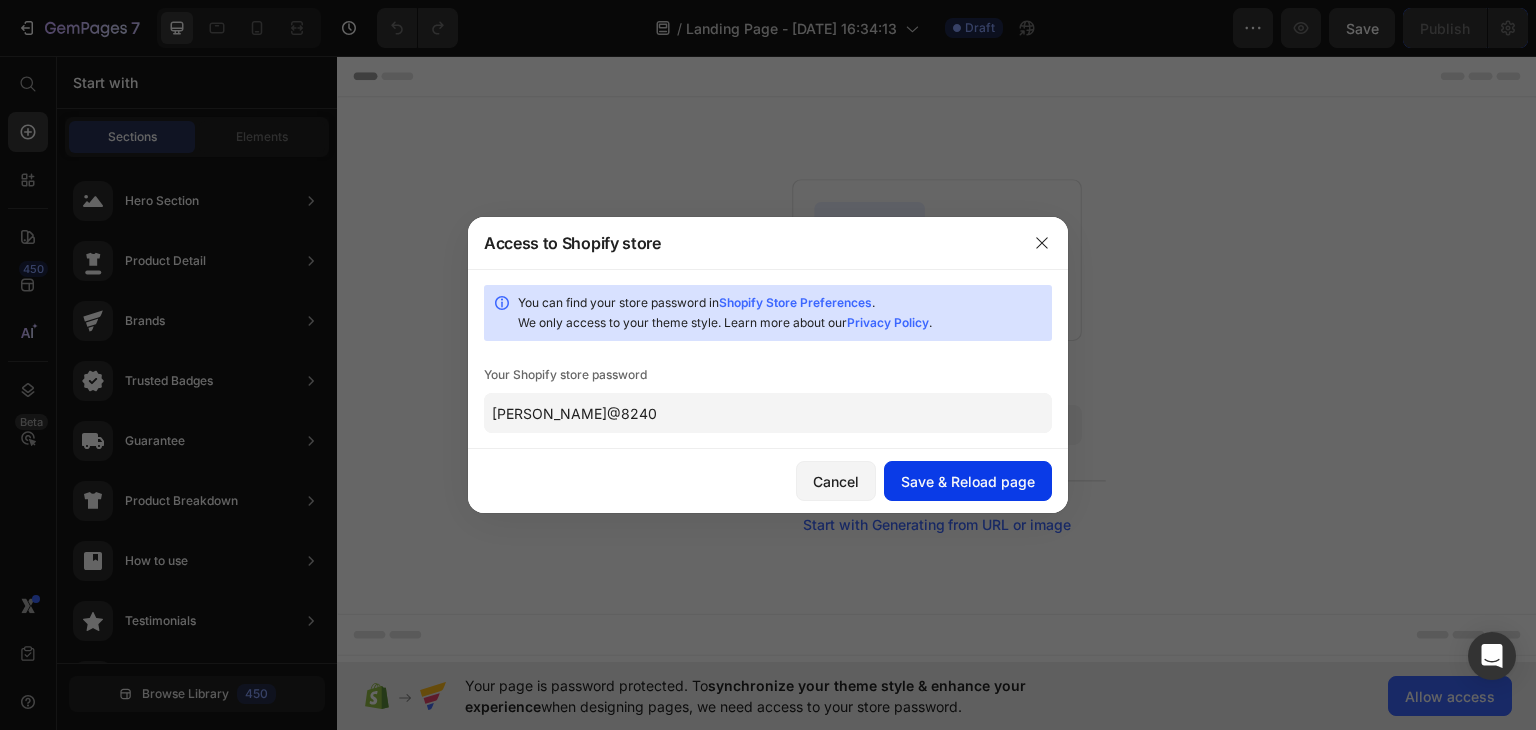 click on "Save & Reload page" at bounding box center (968, 481) 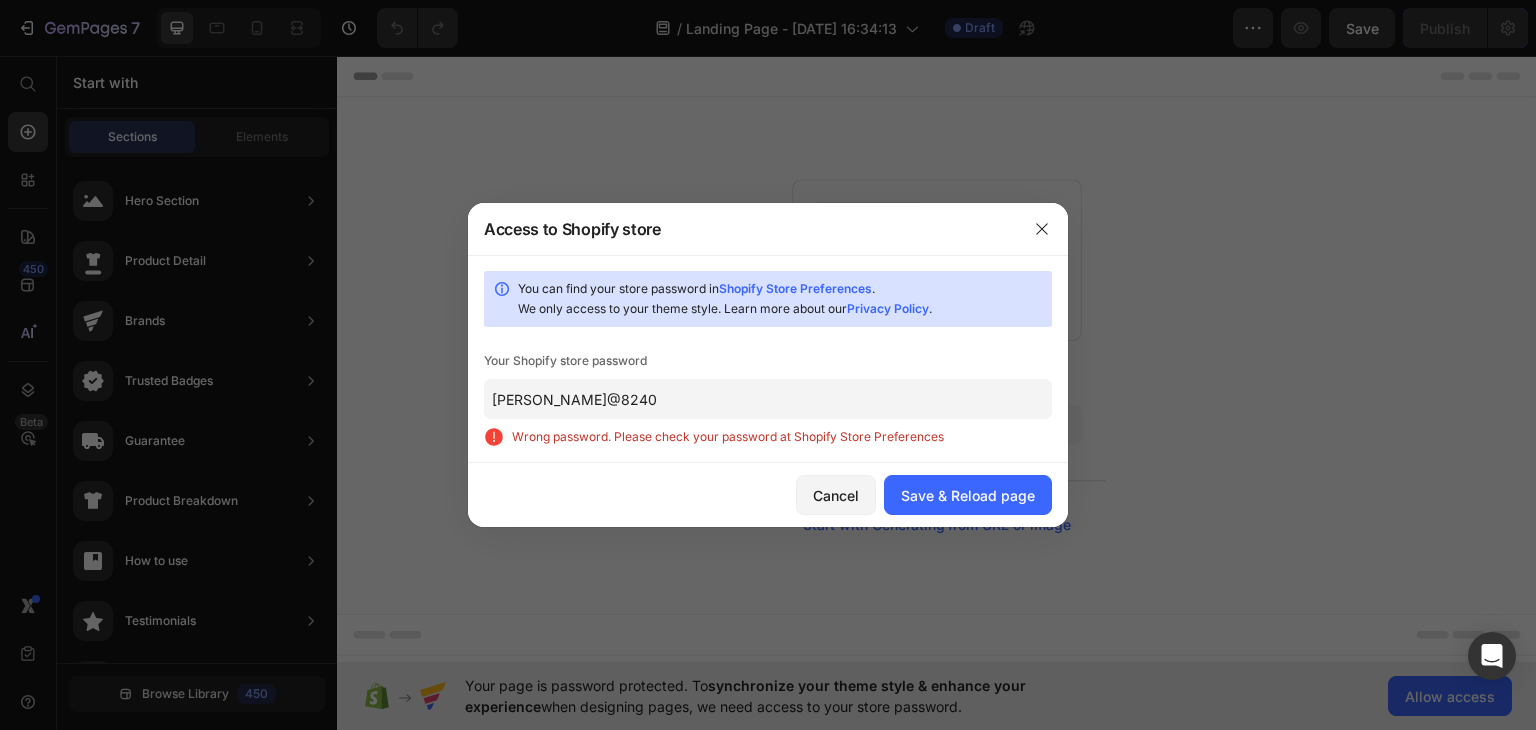 click on "[PERSON_NAME]@8240" 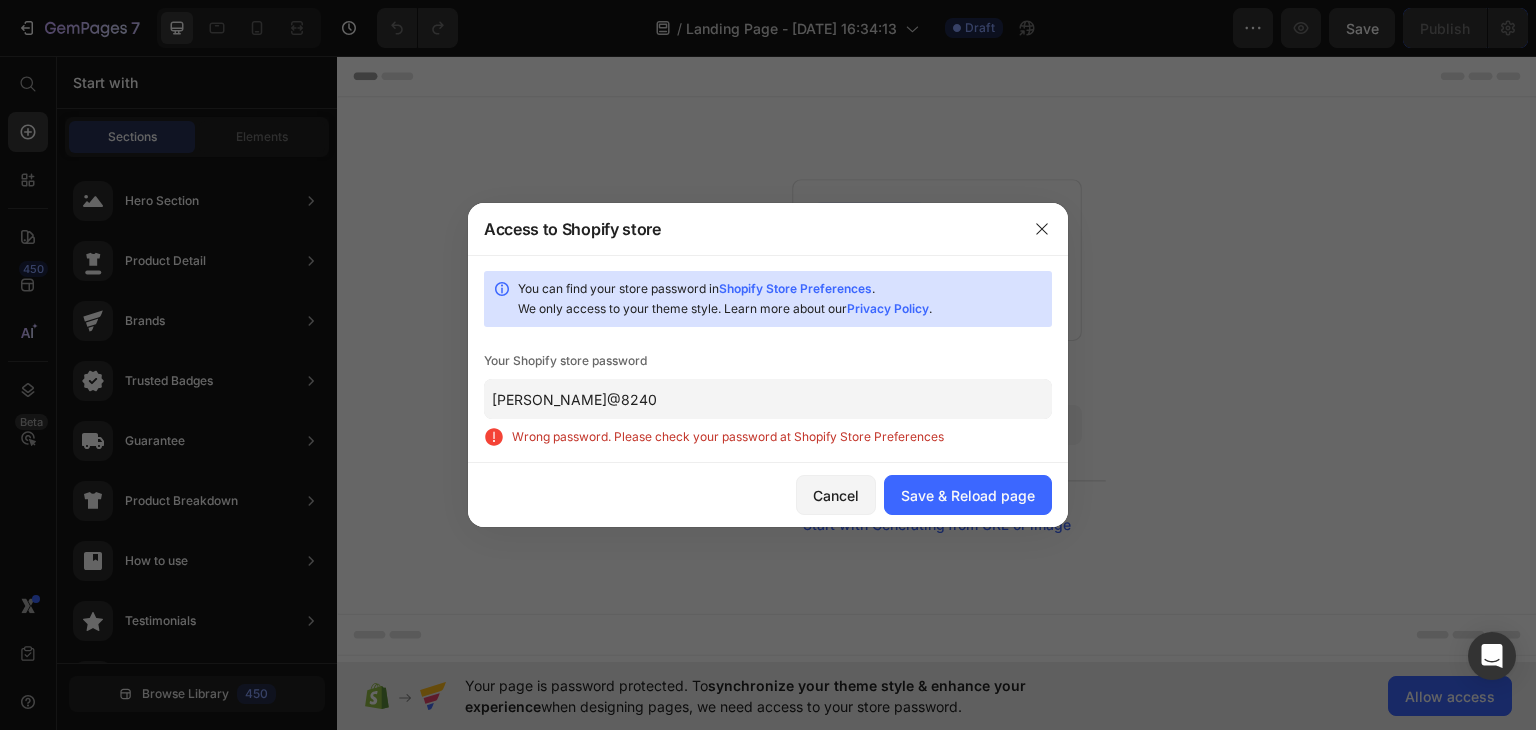 click on "[PERSON_NAME]@8240" 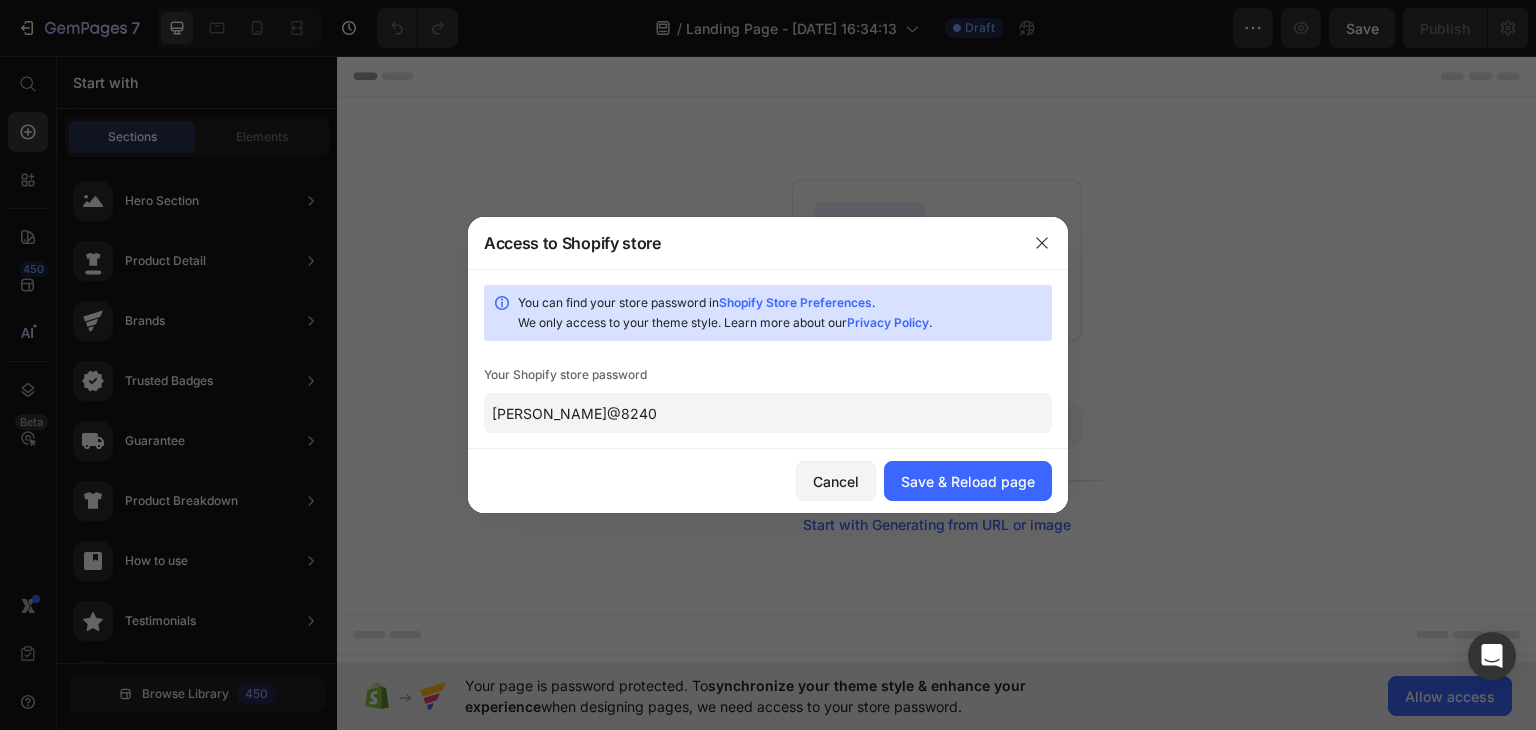 type on "[PERSON_NAME]@8240" 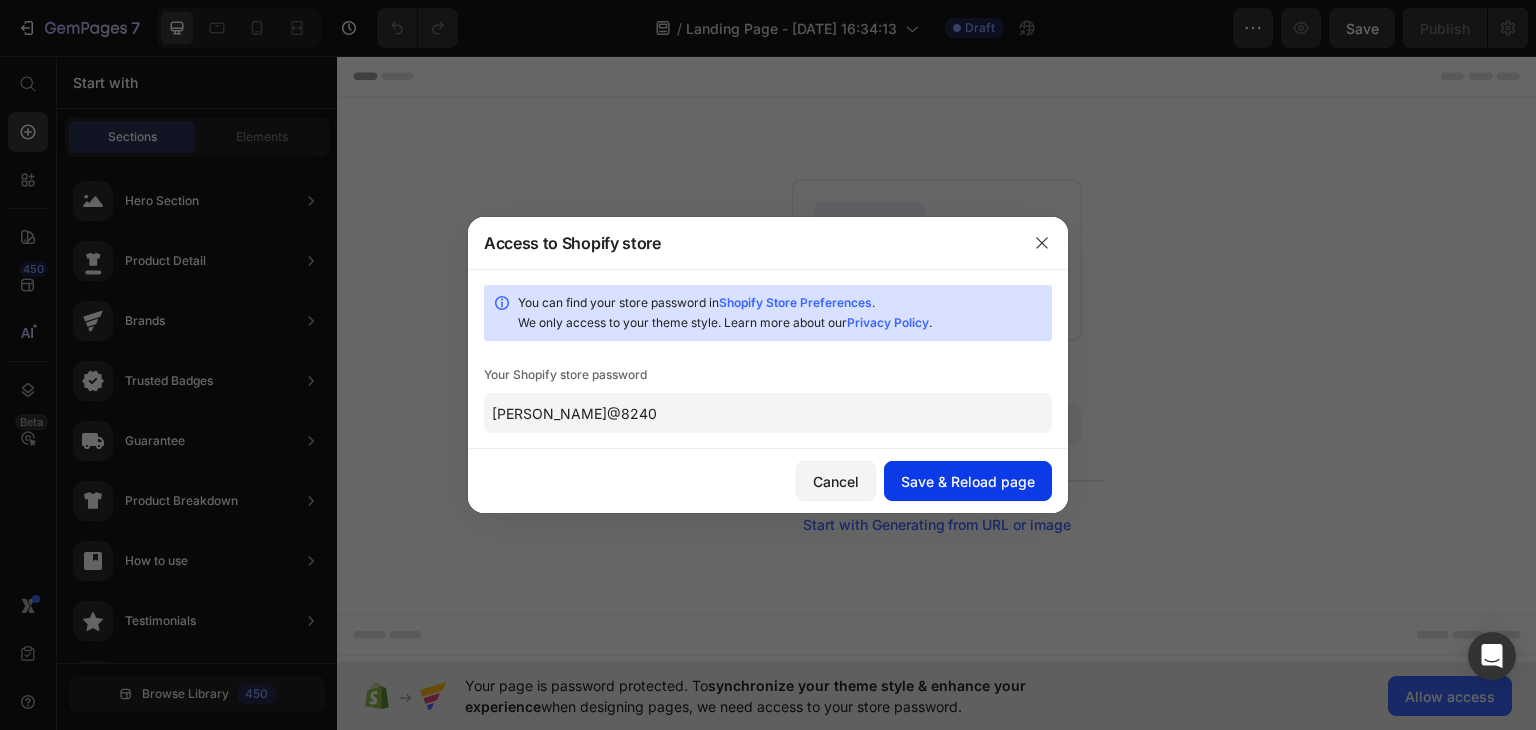 click on "Save & Reload page" 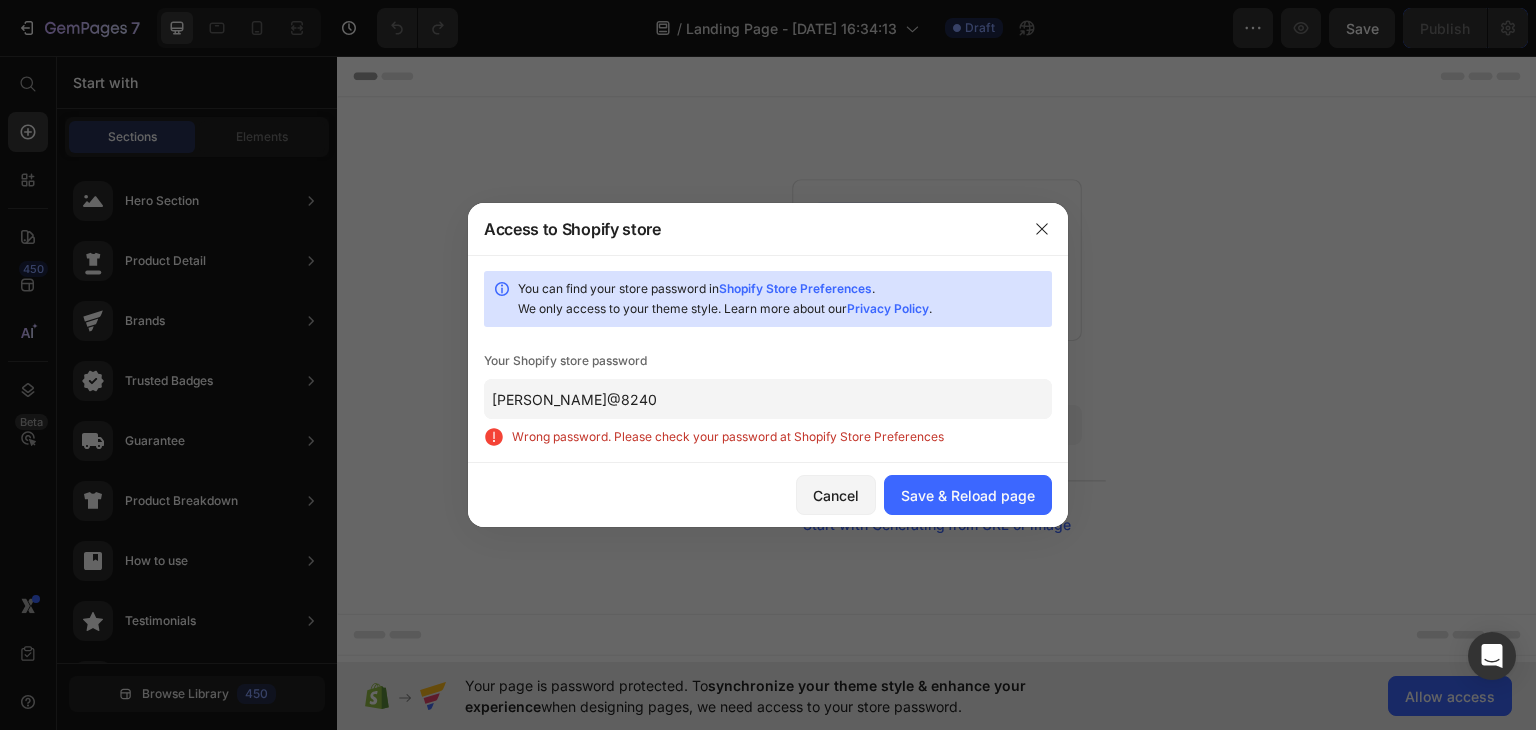 click on "Wrong password. Please check your password at Shopify Store Preferences" at bounding box center (782, 437) 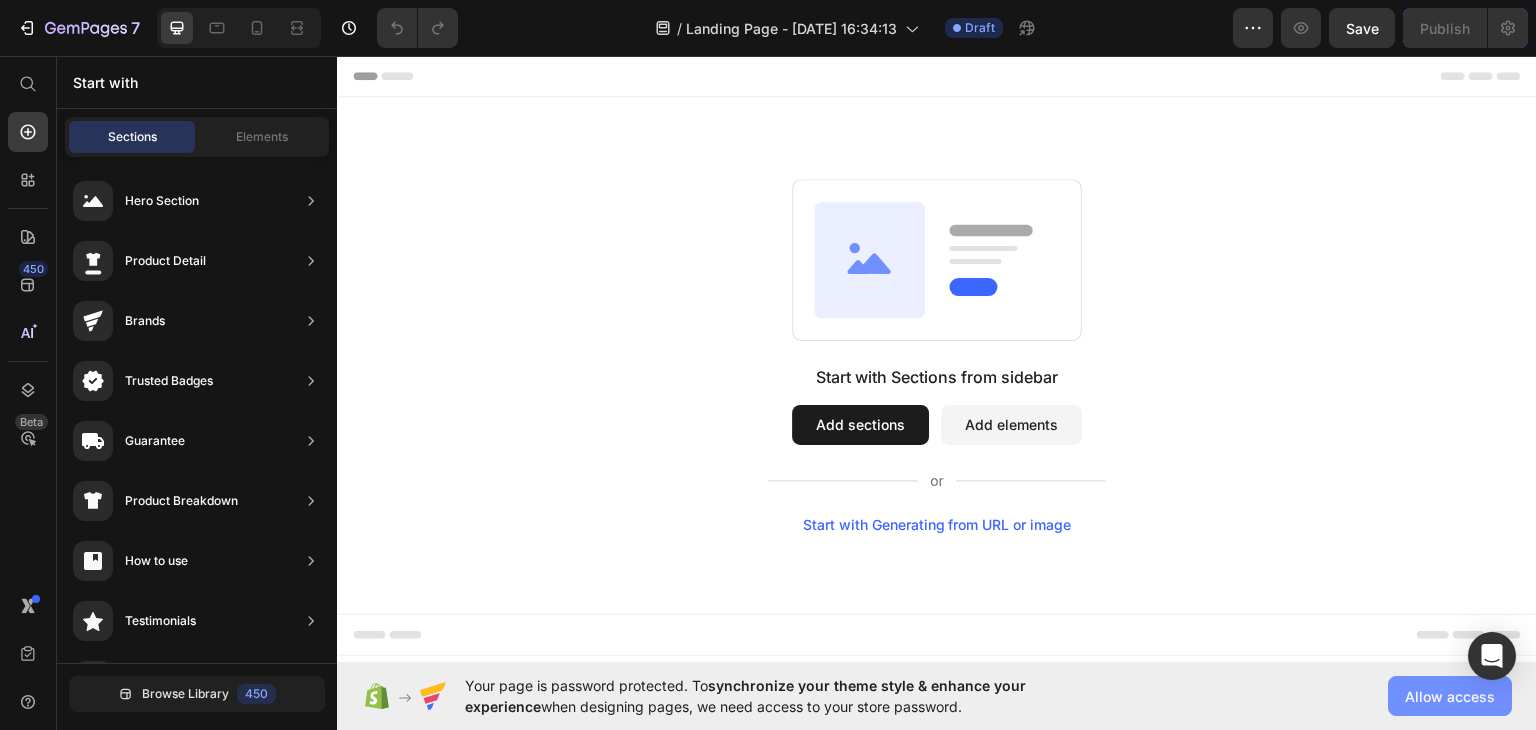 click on "Allow access" 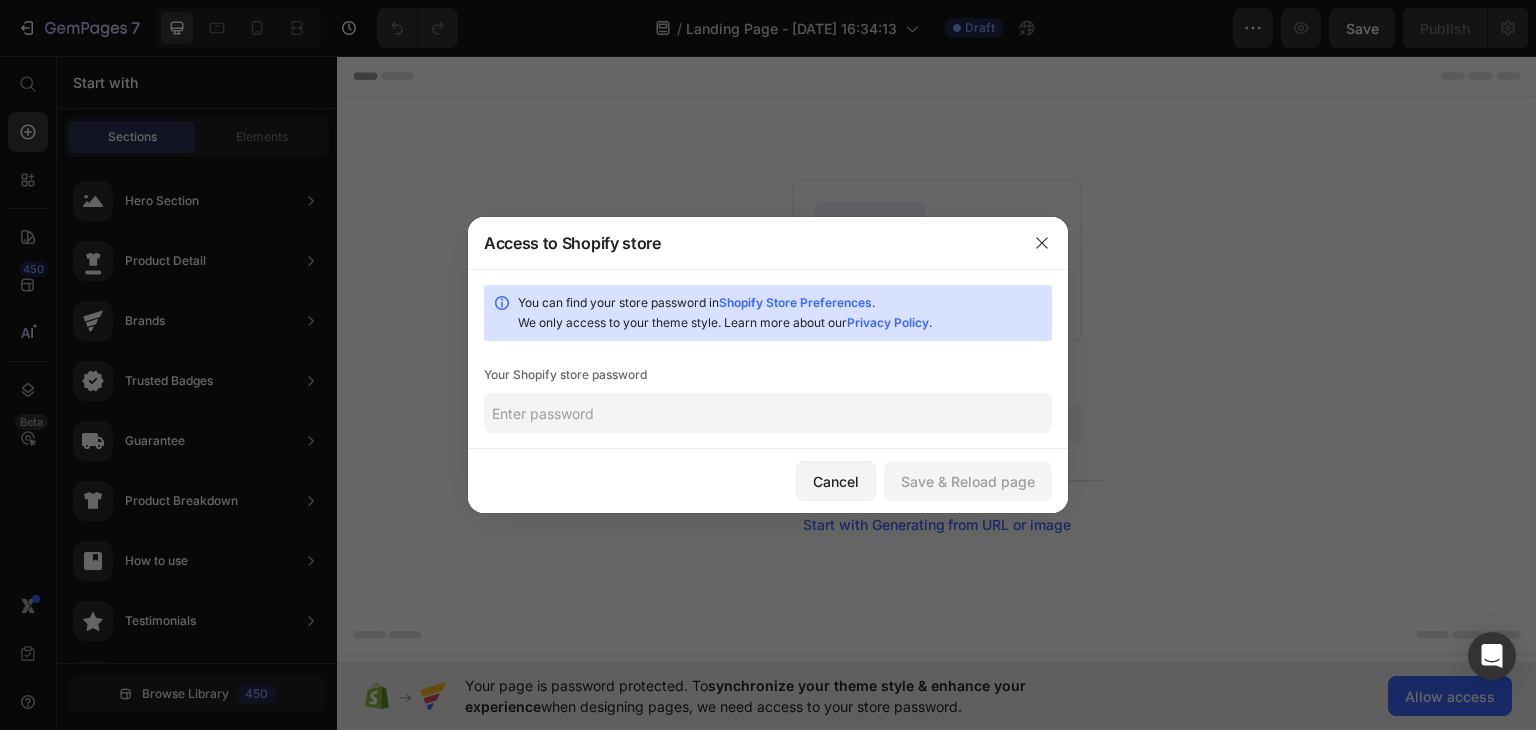 click on "You can find your store password in  Shopify Store Preferences .   We only access to your theme style. Learn more about our  Privacy Policy ." at bounding box center (781, 313) 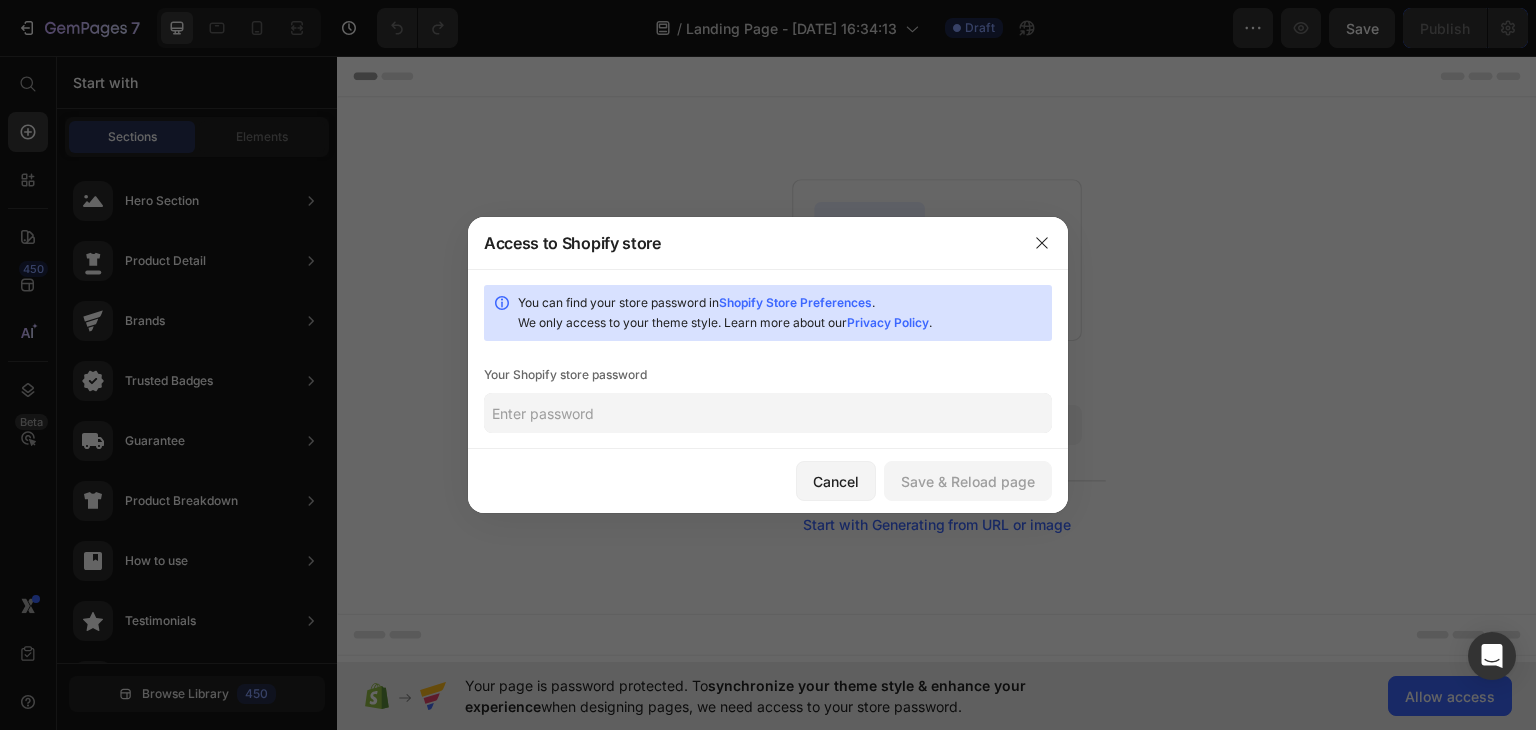click 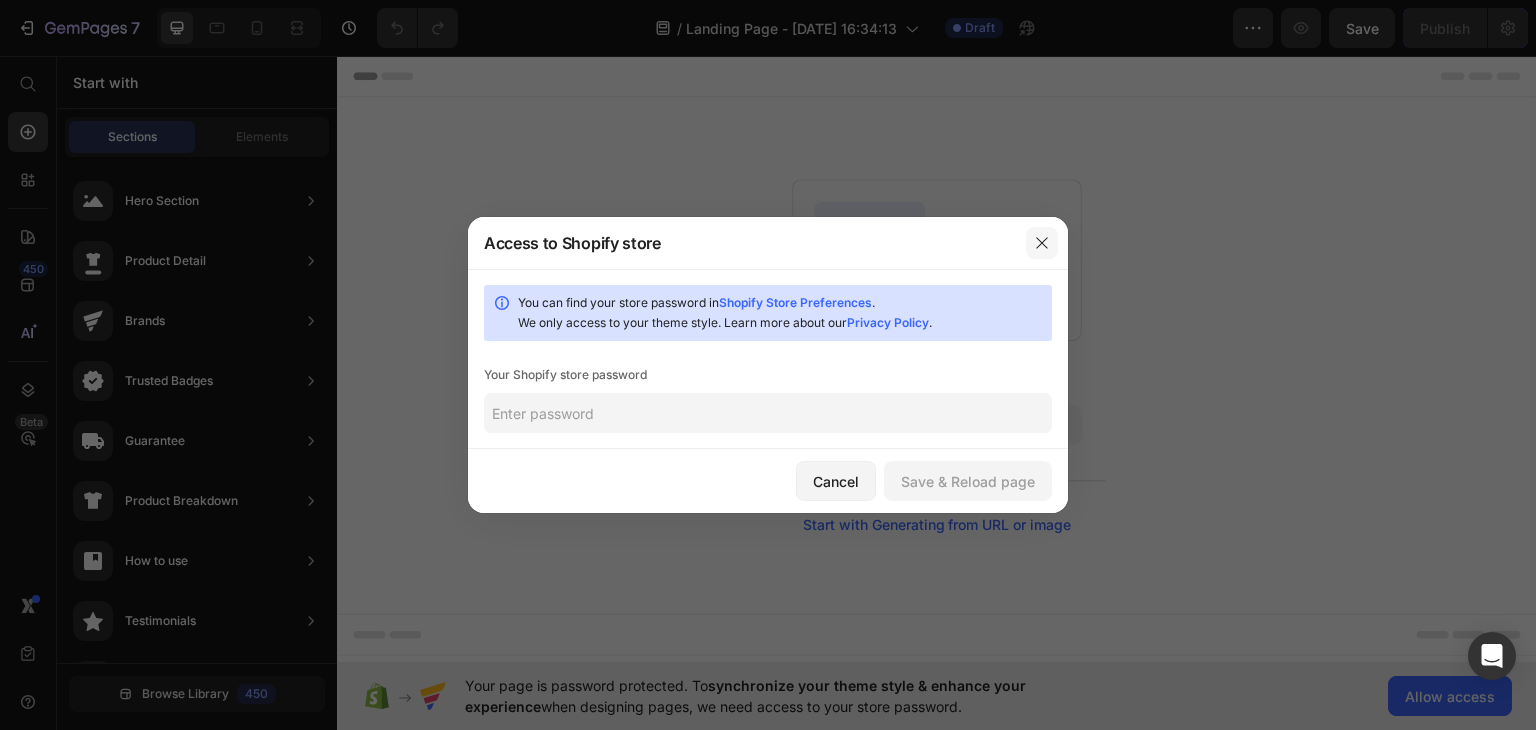 click at bounding box center (1042, 243) 